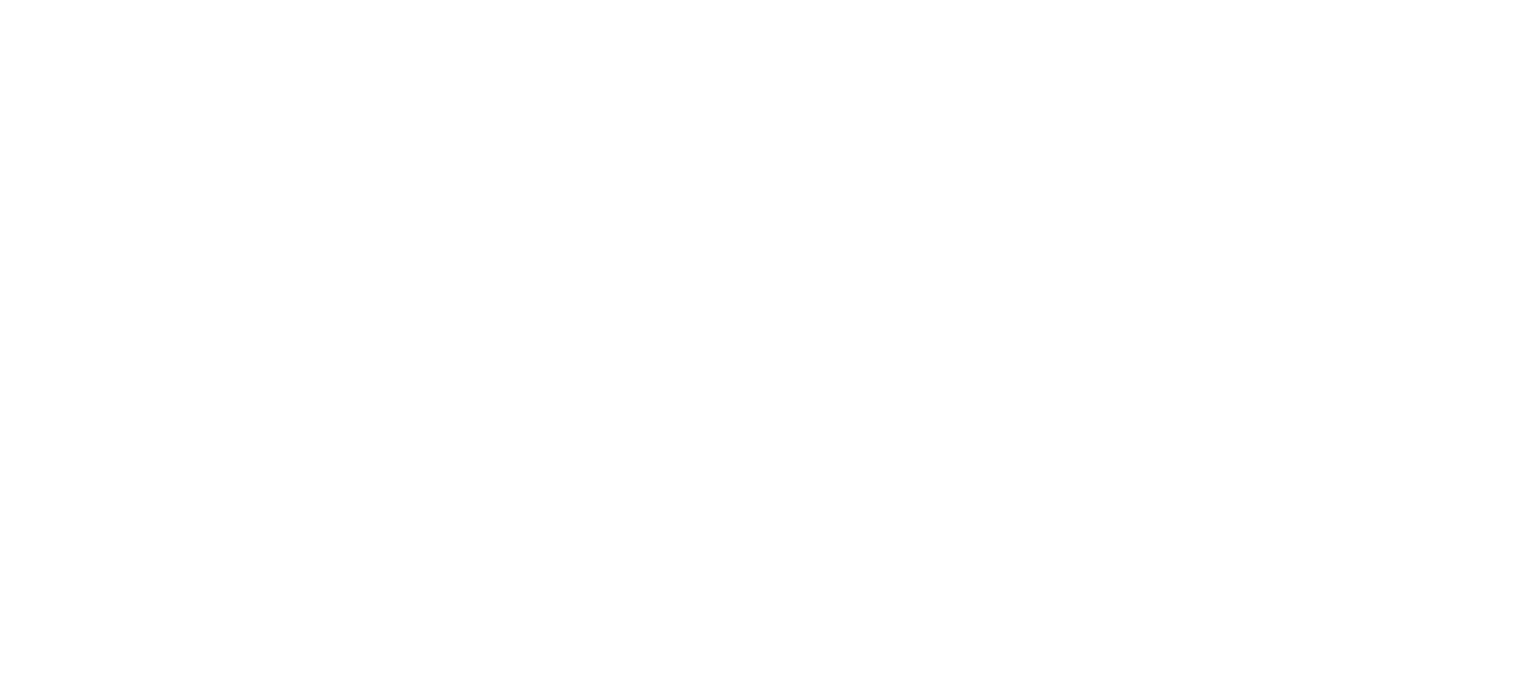 scroll, scrollTop: 0, scrollLeft: 0, axis: both 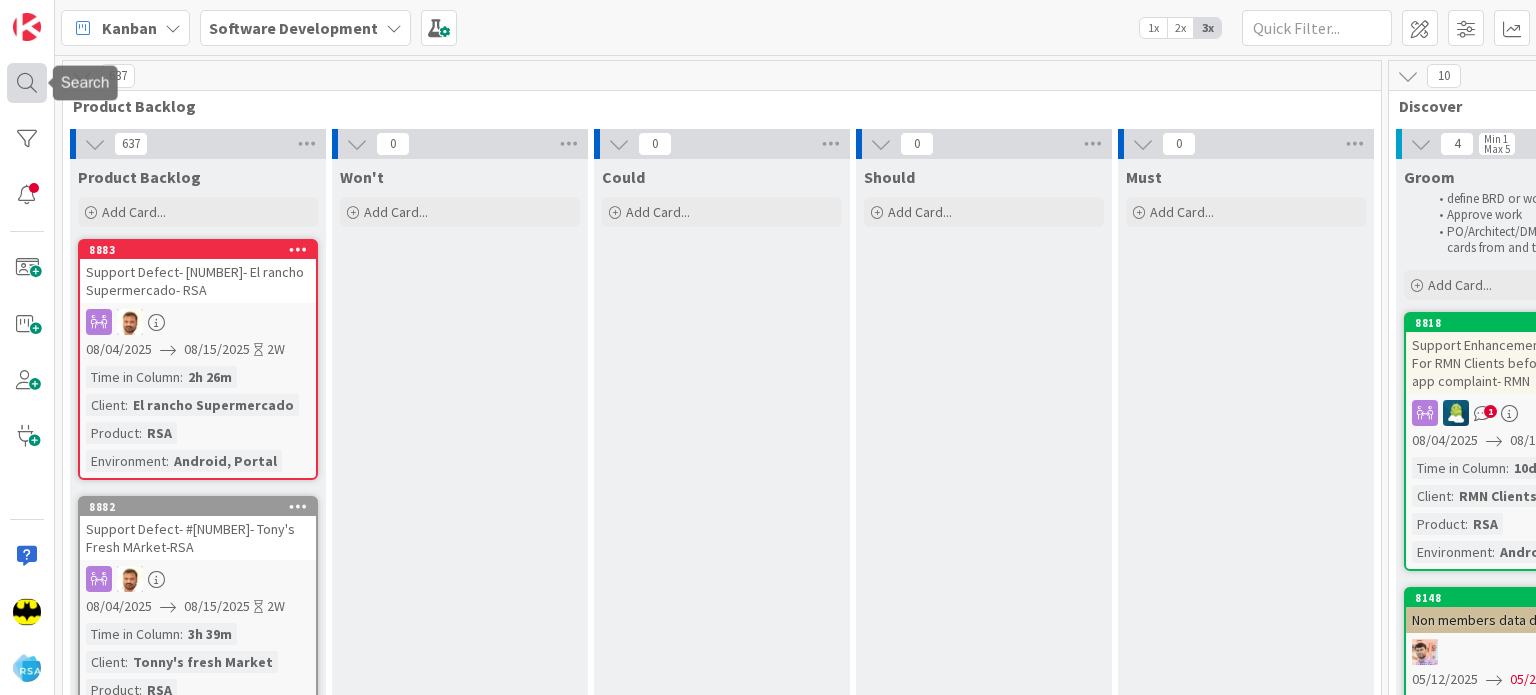click at bounding box center [27, 83] 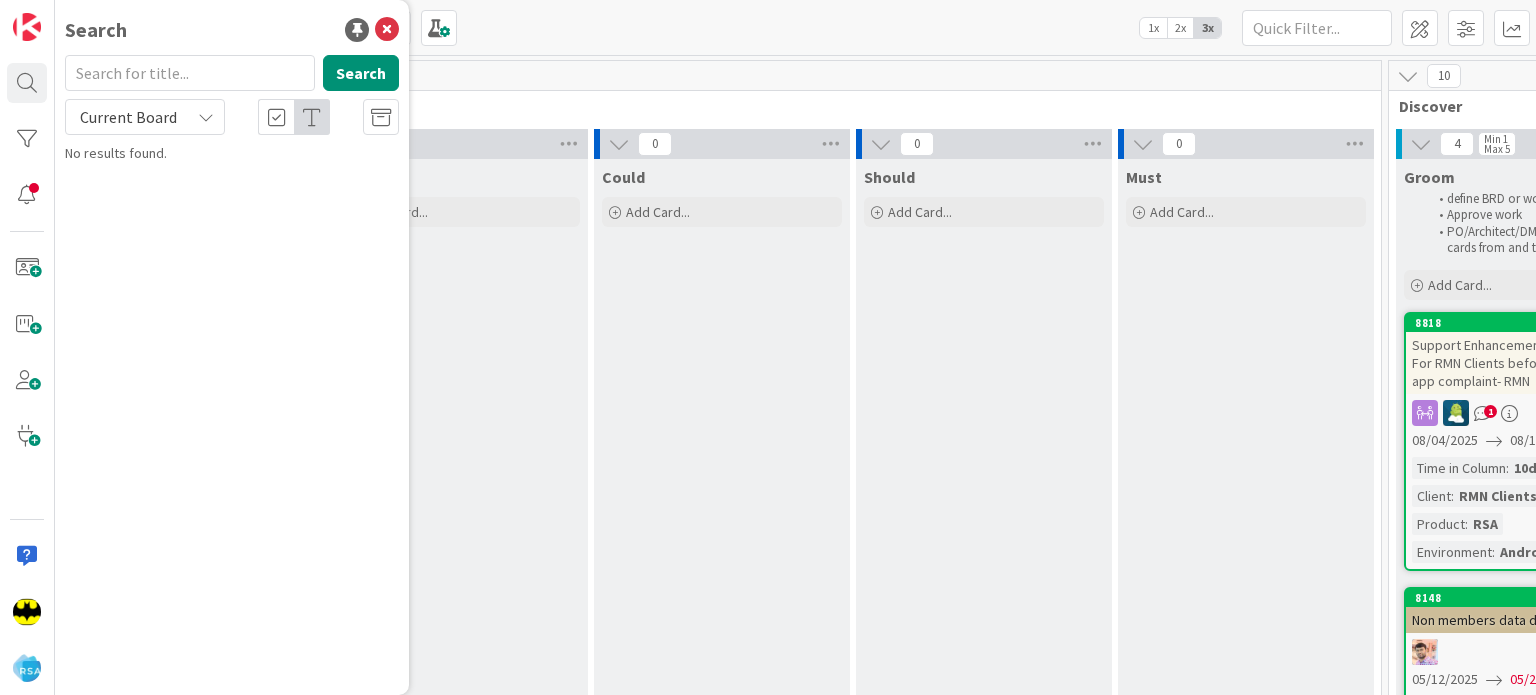 click at bounding box center [190, 73] 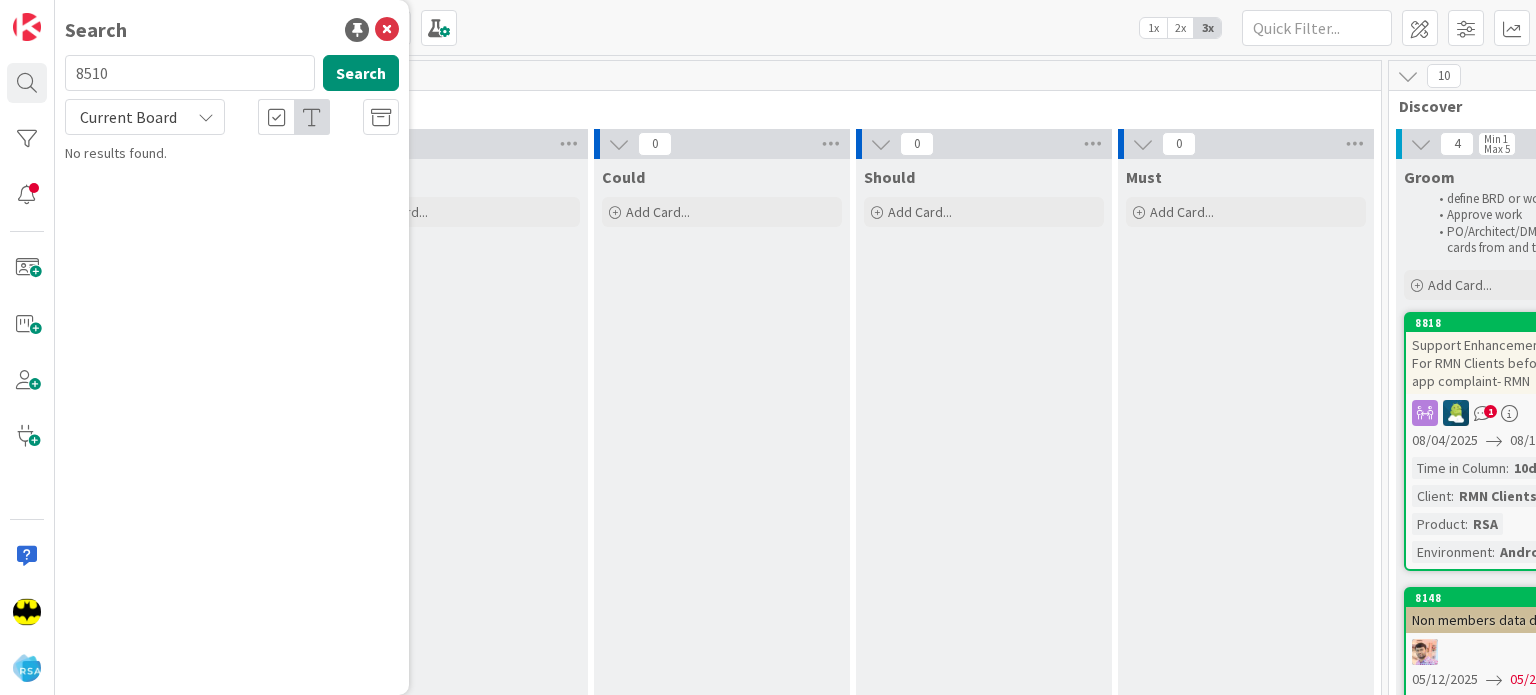 type on "8510" 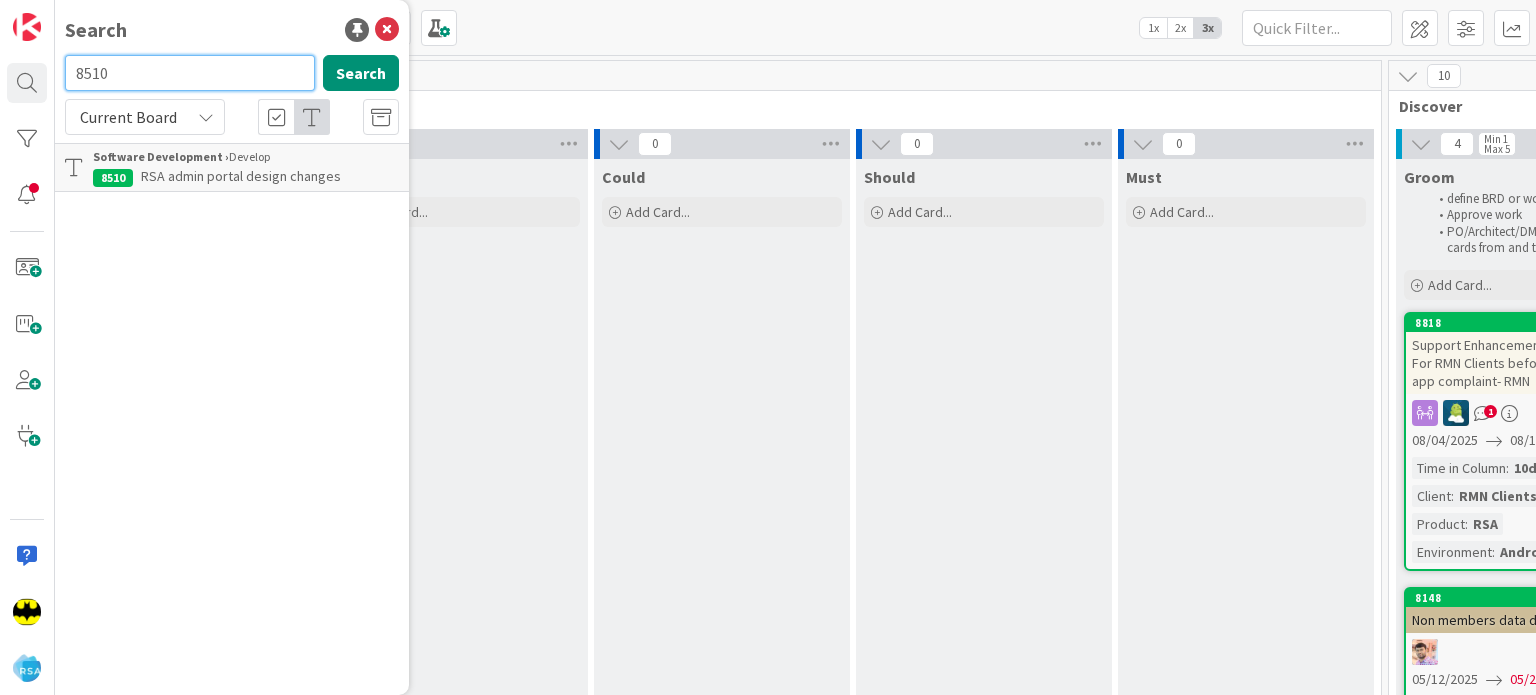 click on "8510" at bounding box center [190, 73] 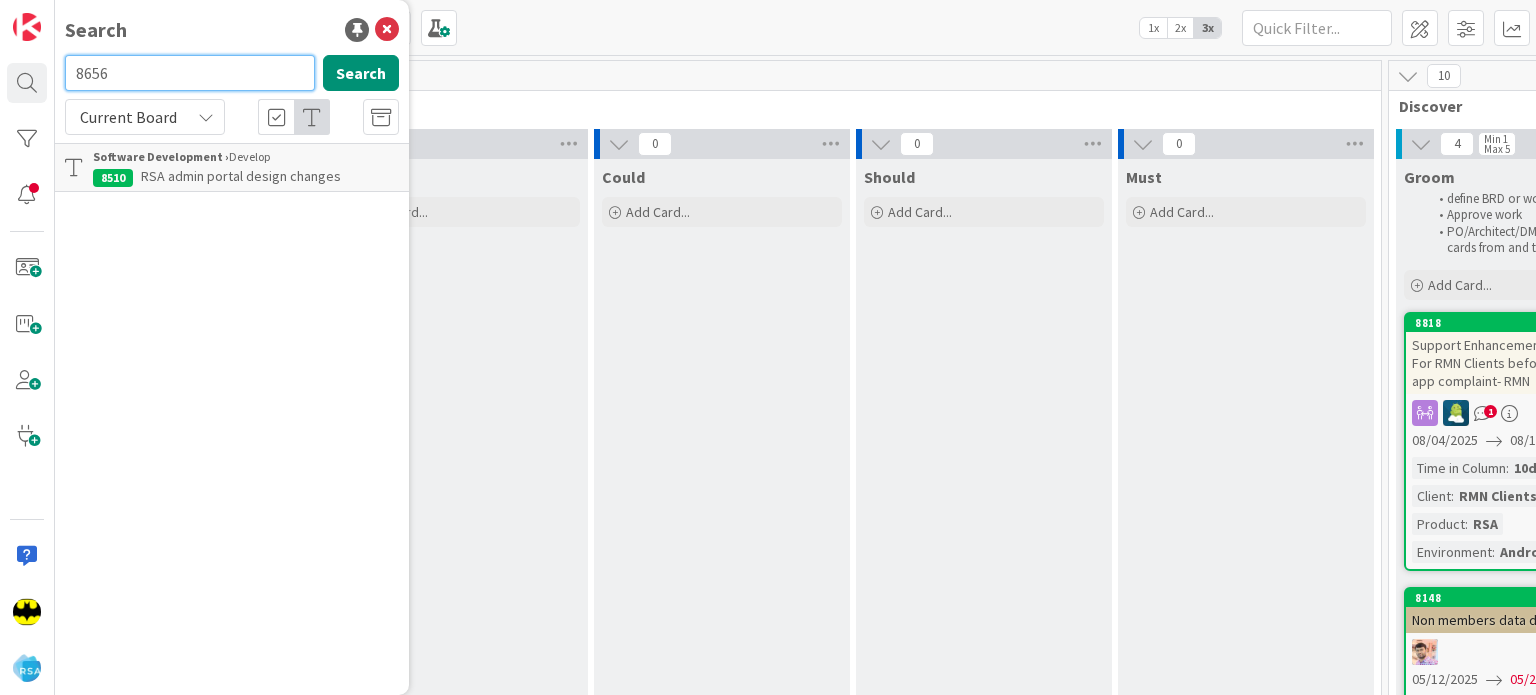 type on "8656" 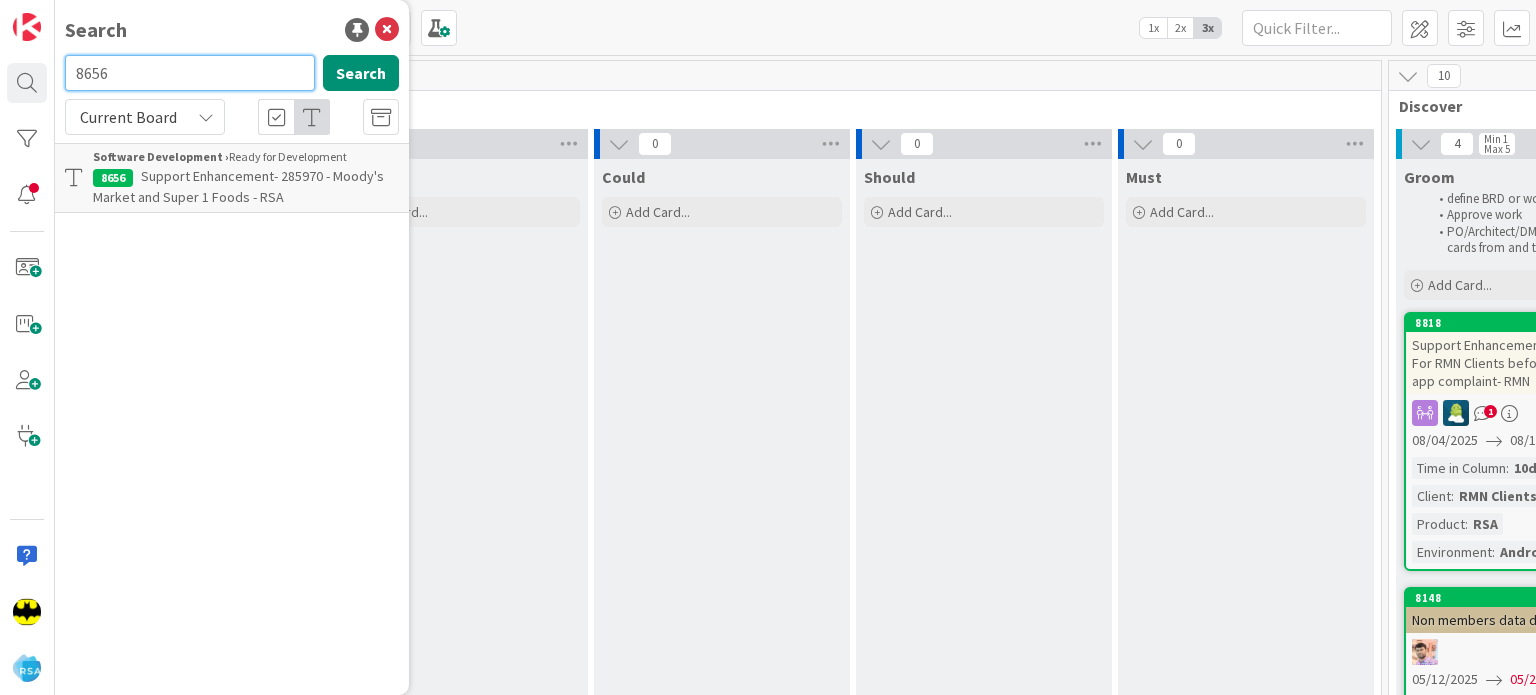 click on "8656" at bounding box center [190, 73] 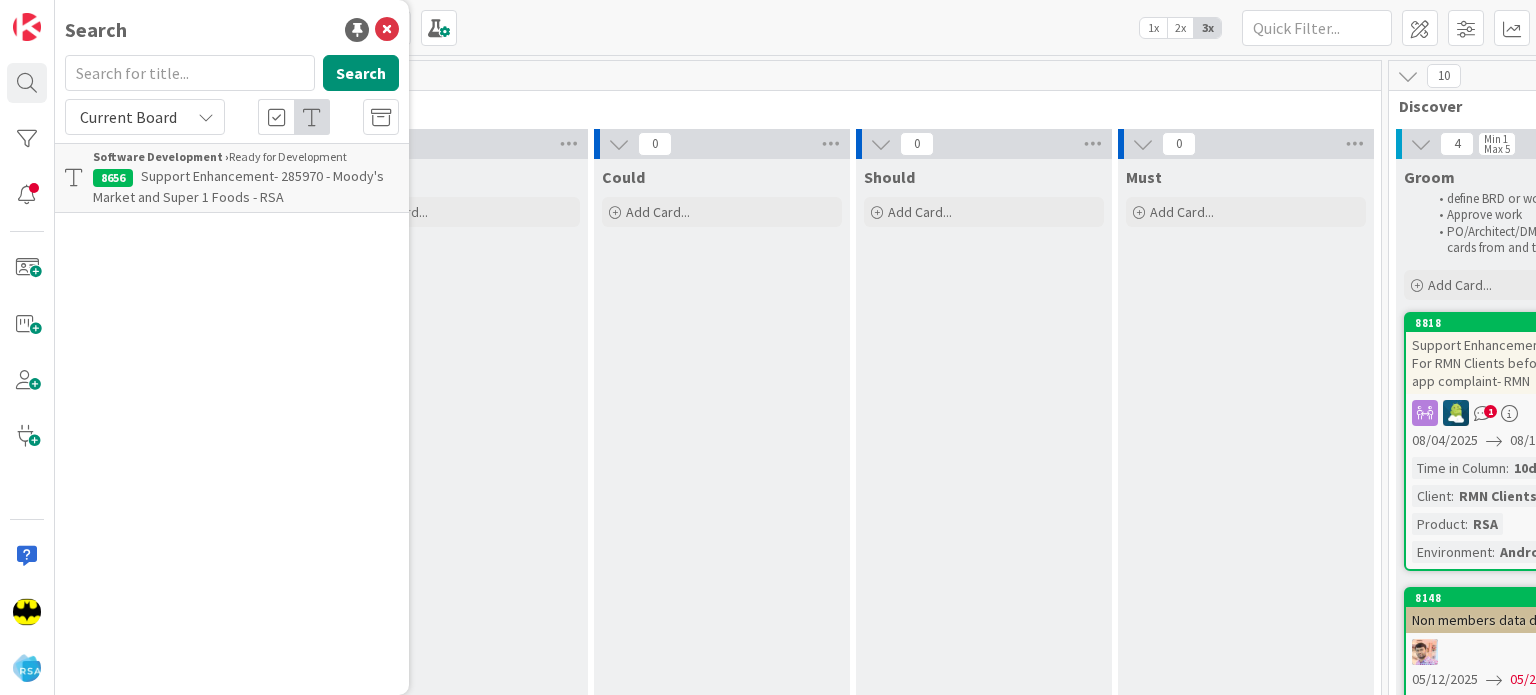 click on "Search" at bounding box center (232, 30) 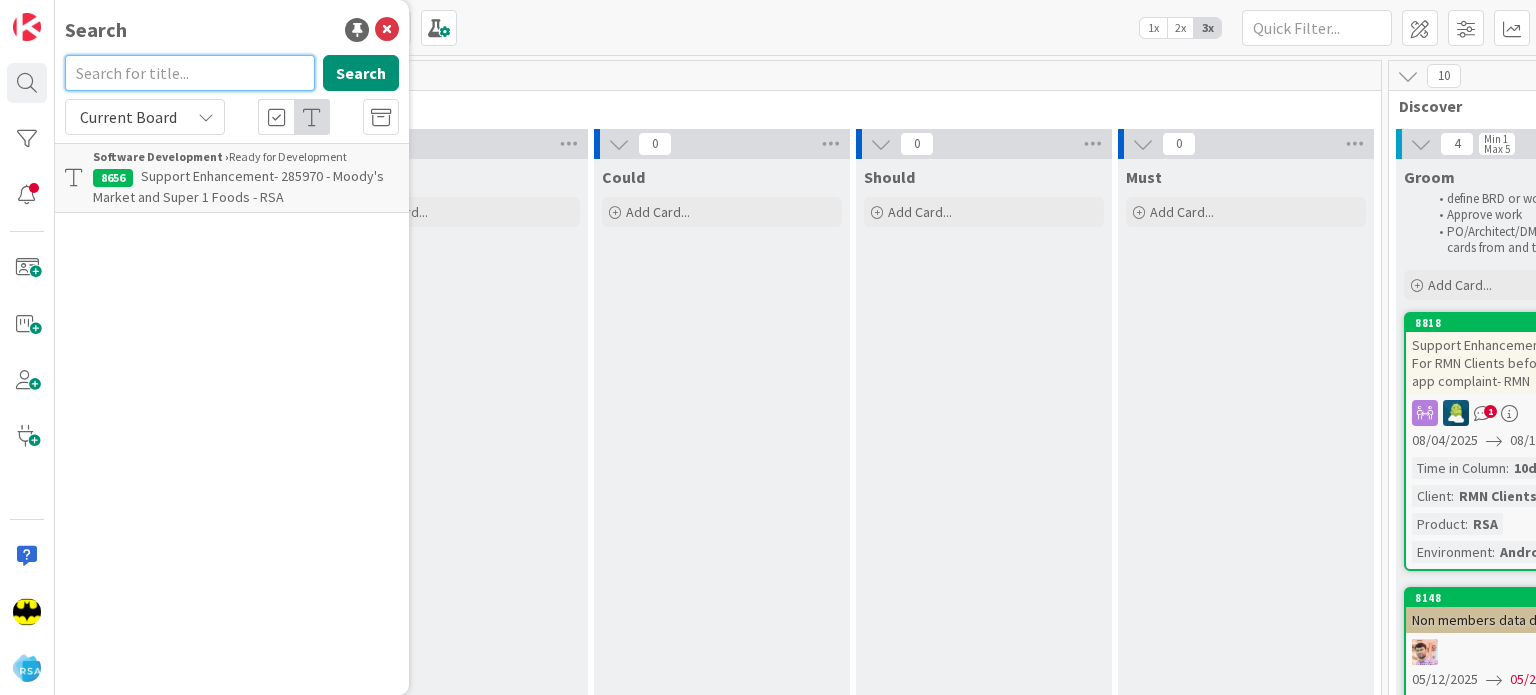 click at bounding box center [190, 73] 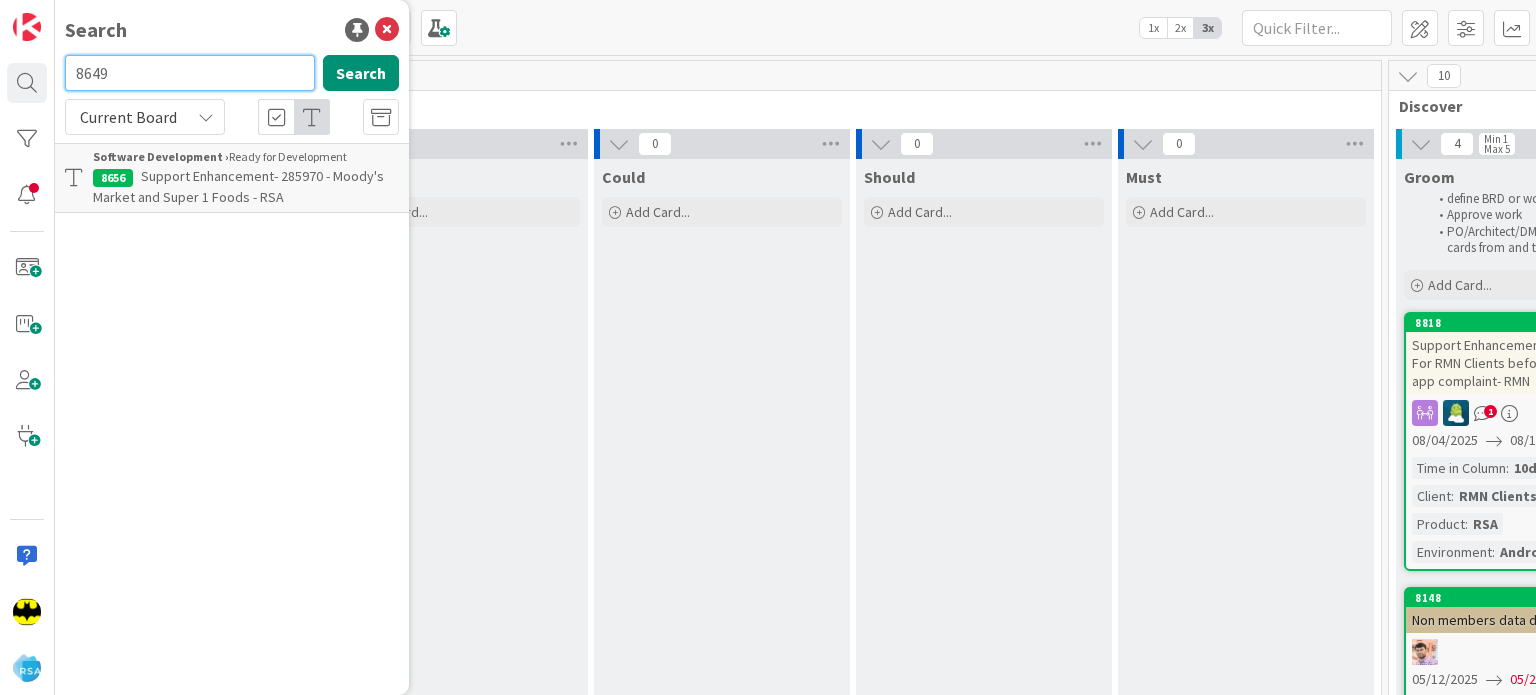 type on "8649" 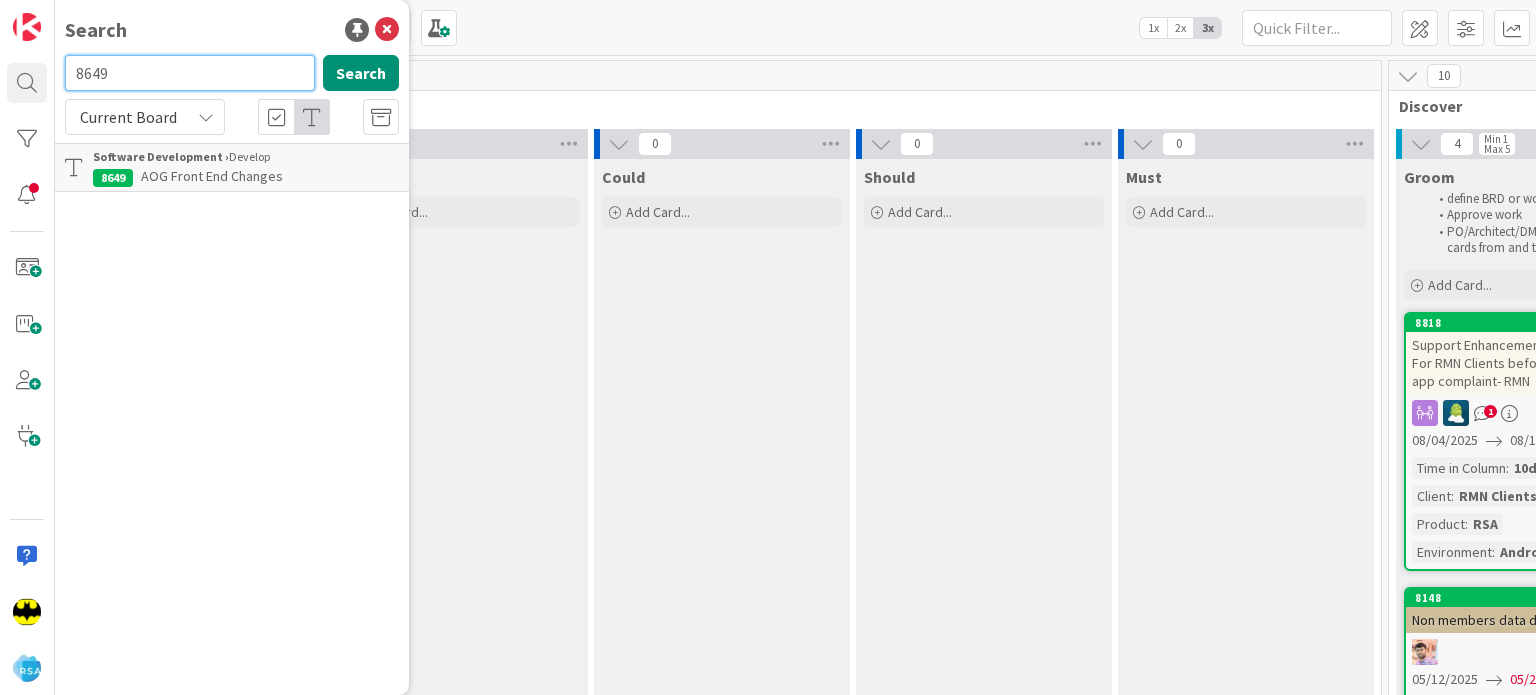 click on "8649" at bounding box center (190, 73) 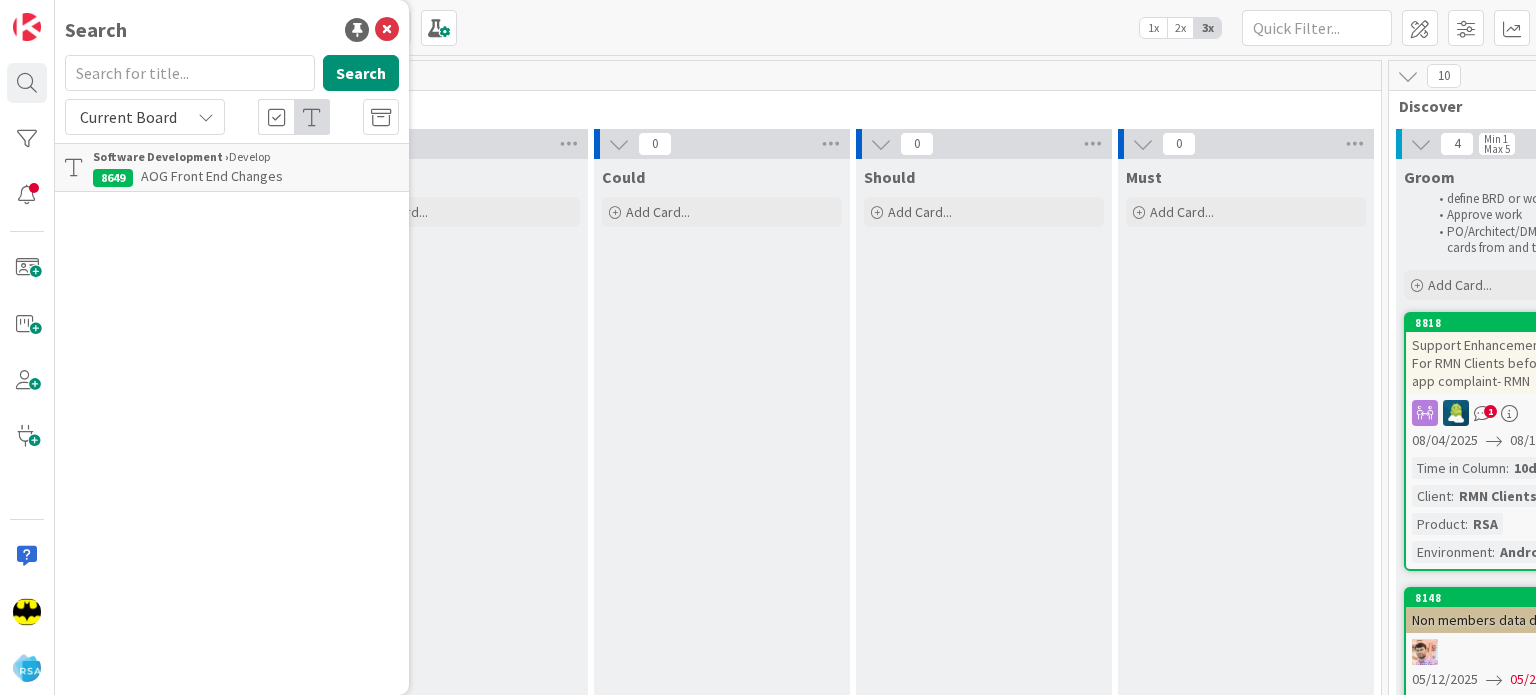 click on "Search" at bounding box center [232, 30] 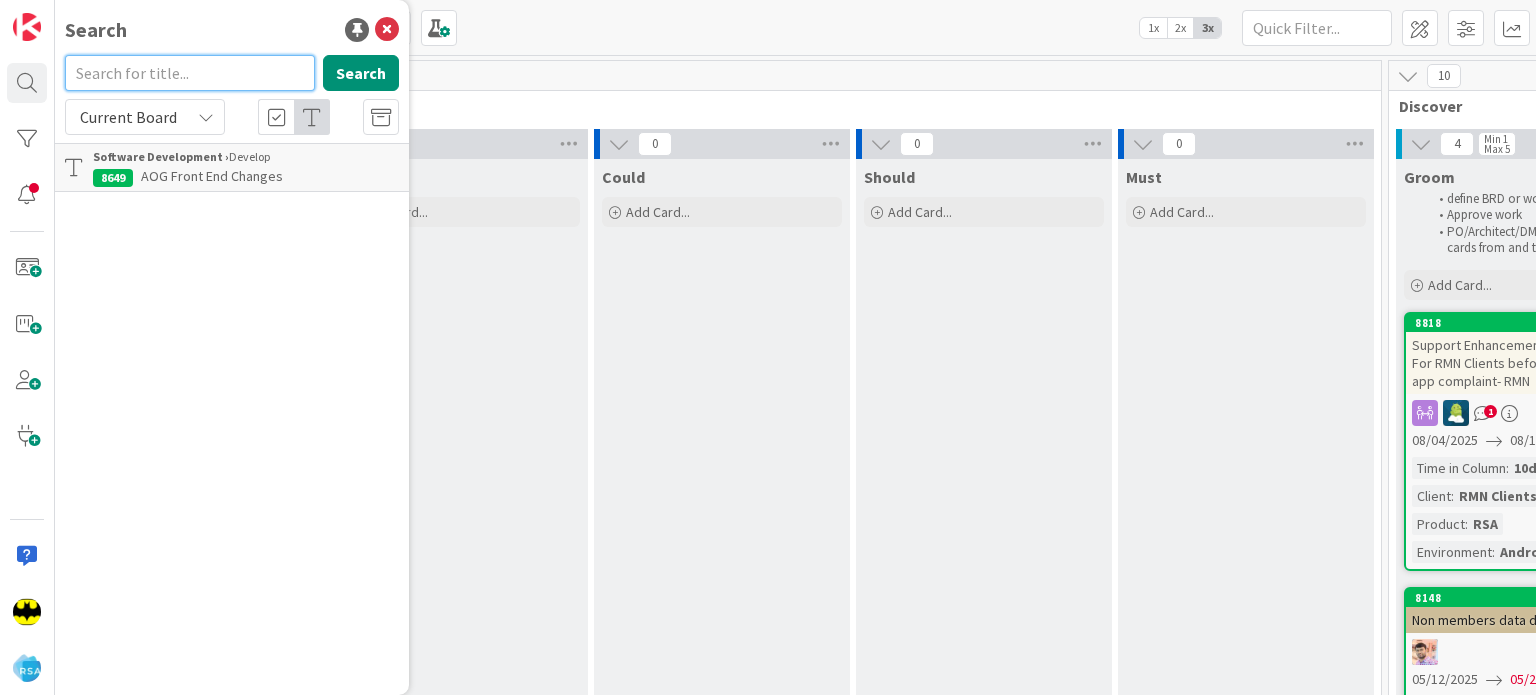 click at bounding box center [190, 73] 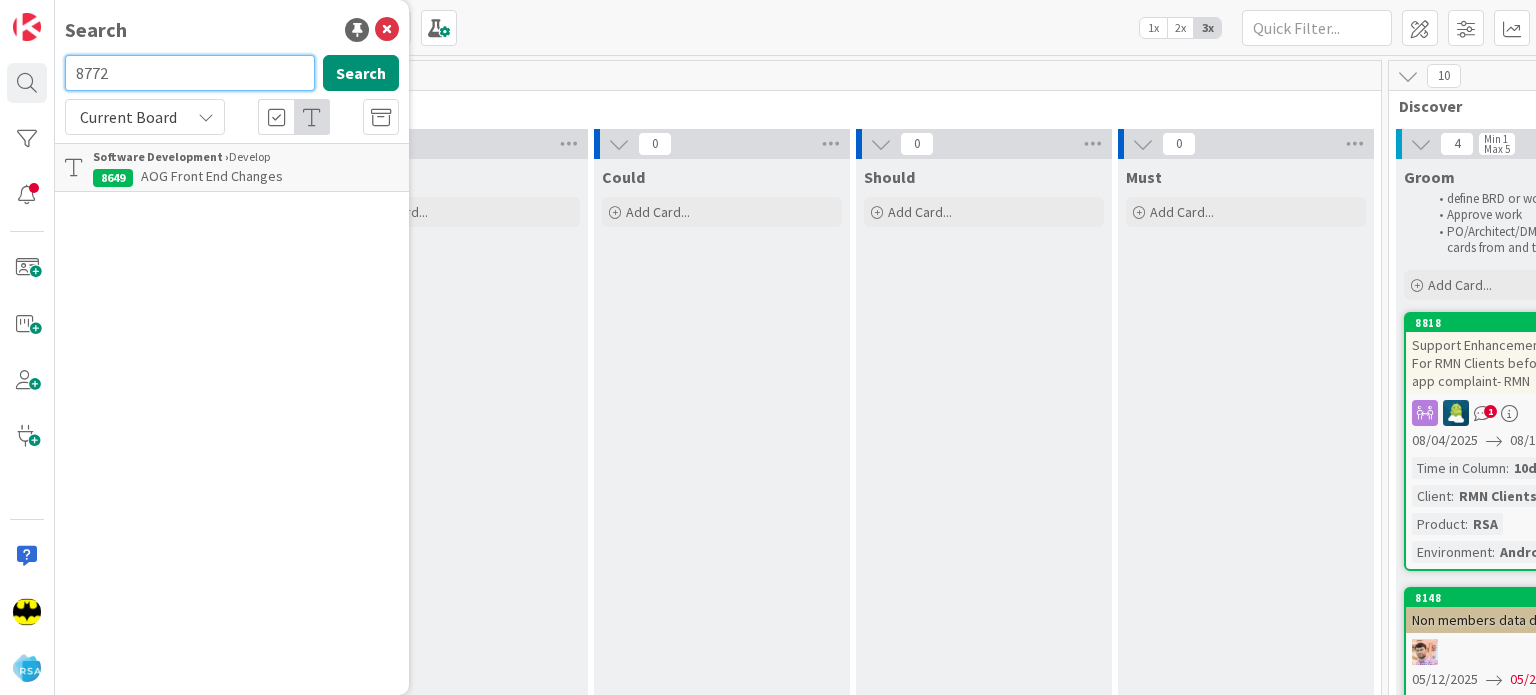 type on "8772" 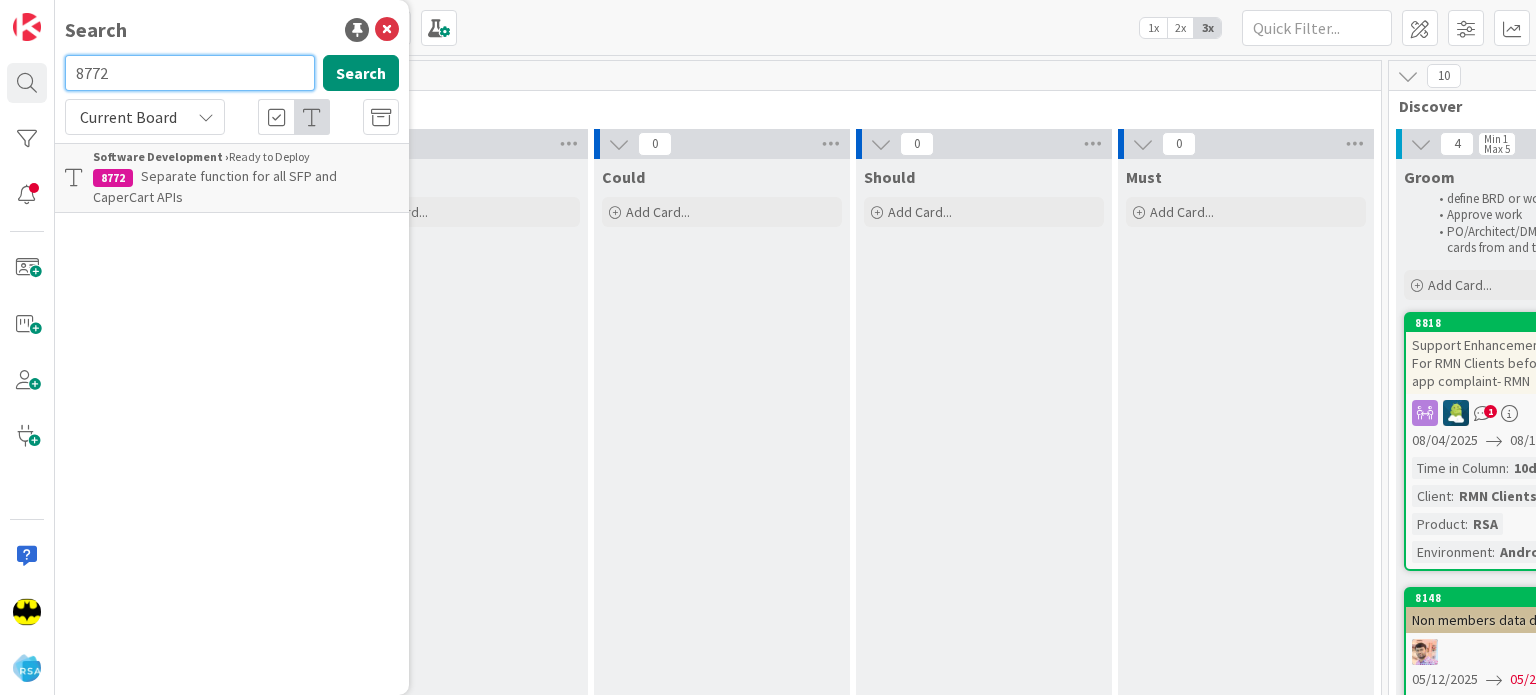 click on "8772" at bounding box center [190, 73] 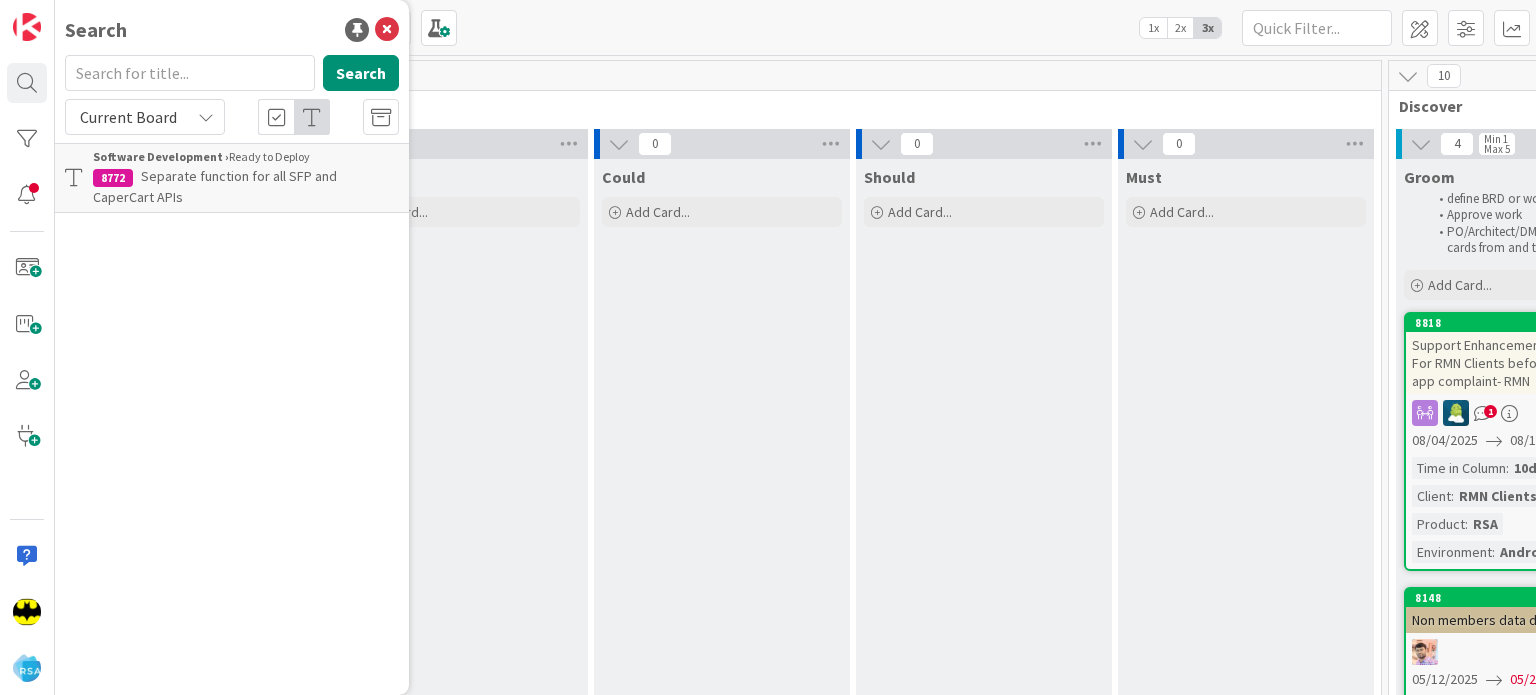 click on "Search" at bounding box center (232, 30) 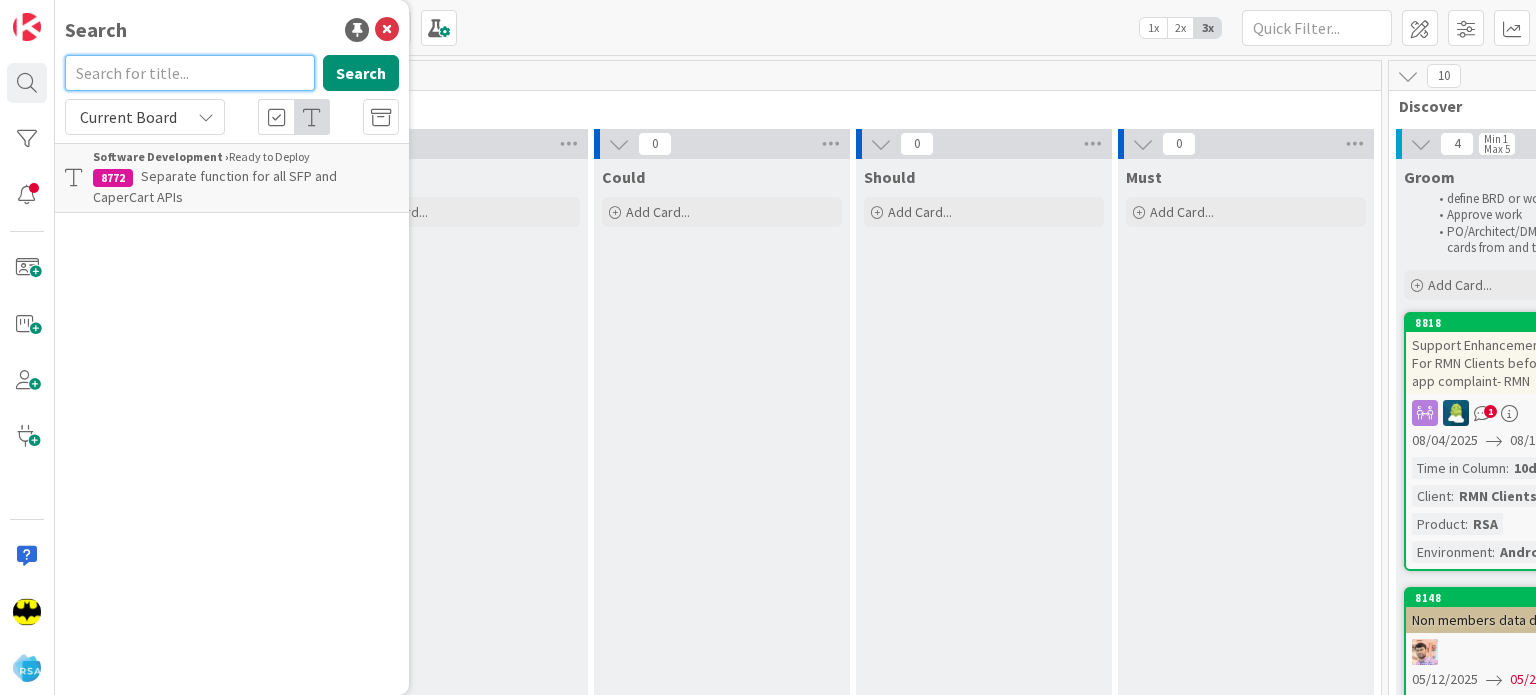 click at bounding box center (190, 73) 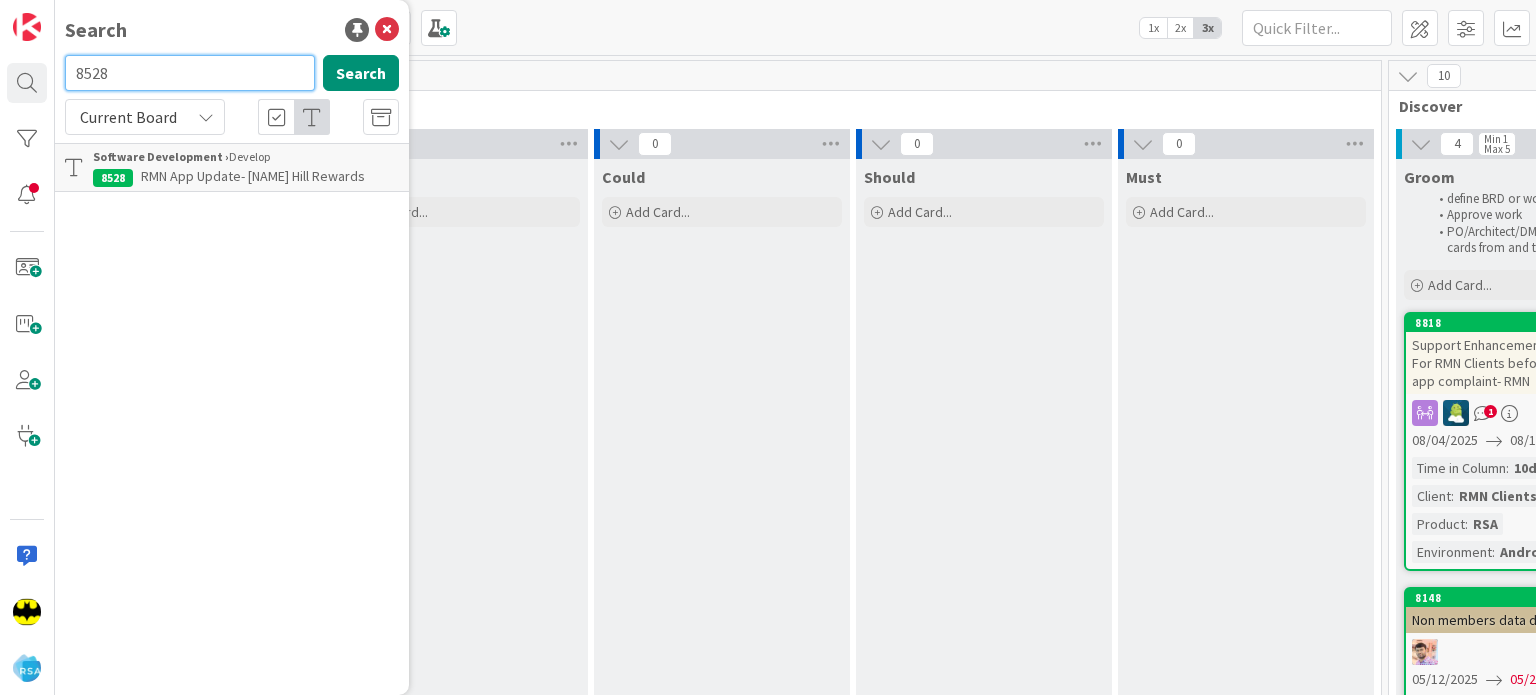 click on "8528" at bounding box center [190, 73] 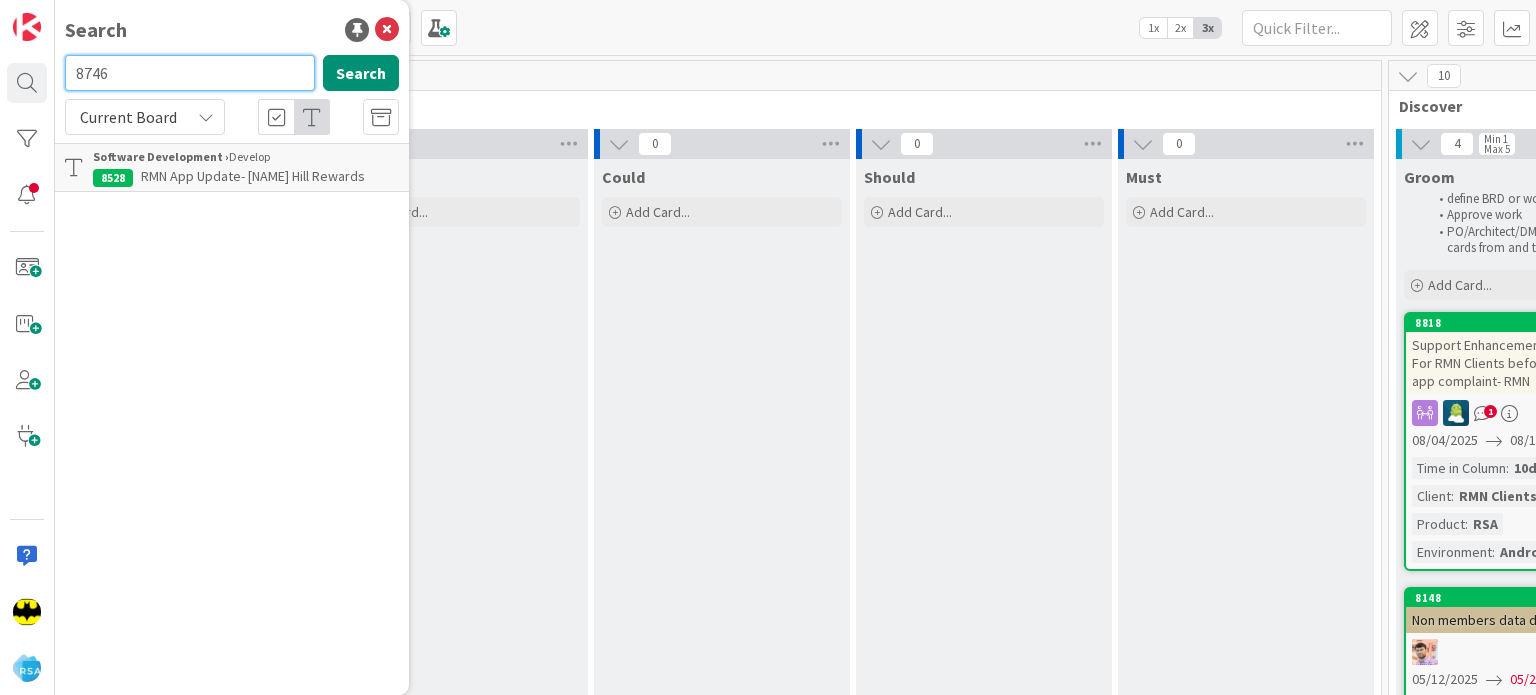 type on "8746" 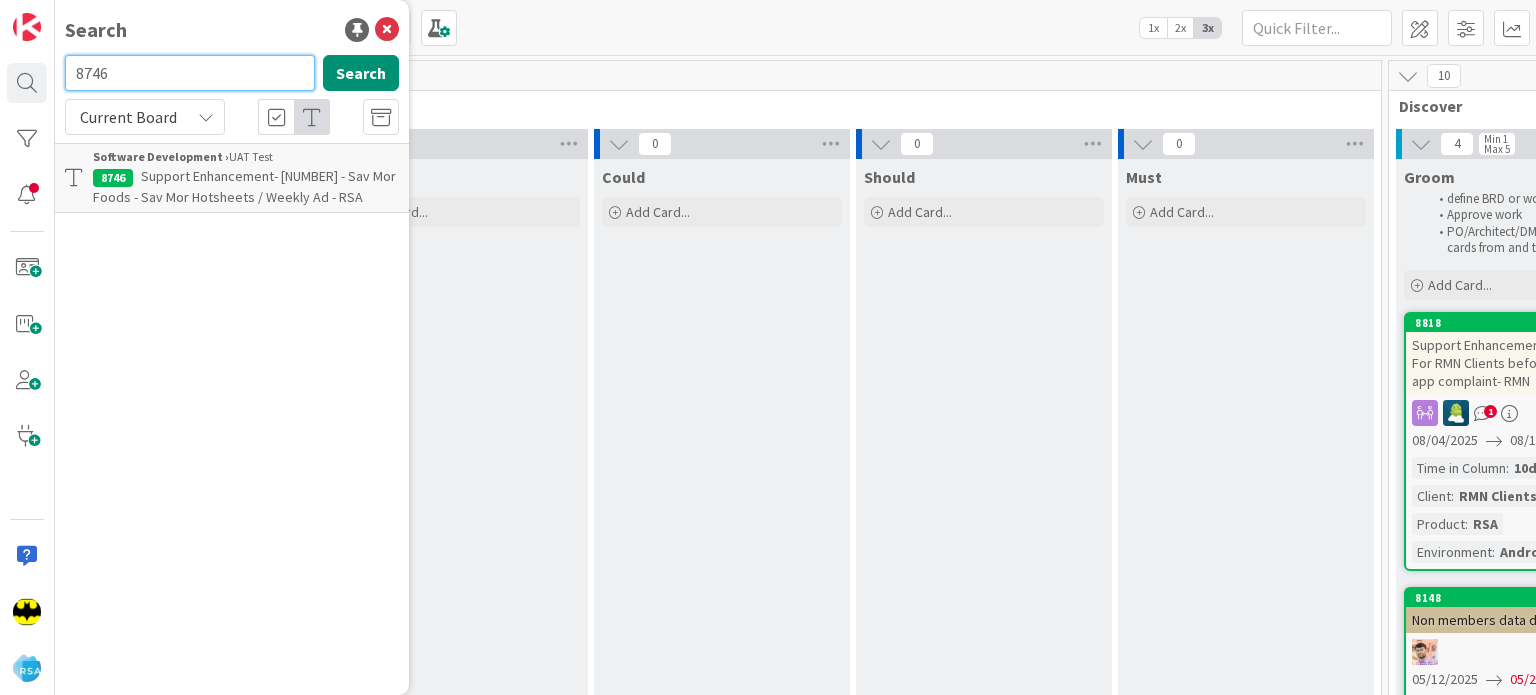 click on "8746" at bounding box center (190, 73) 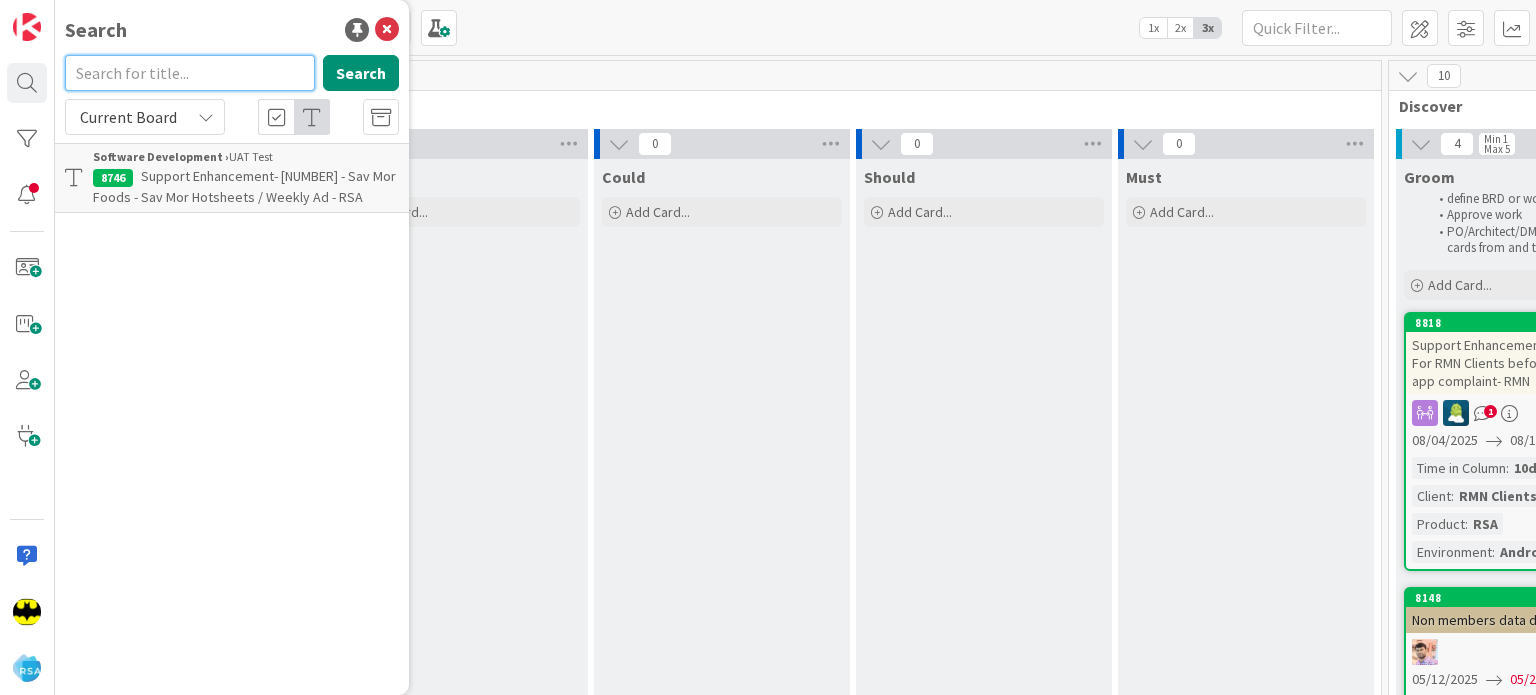 click at bounding box center [190, 73] 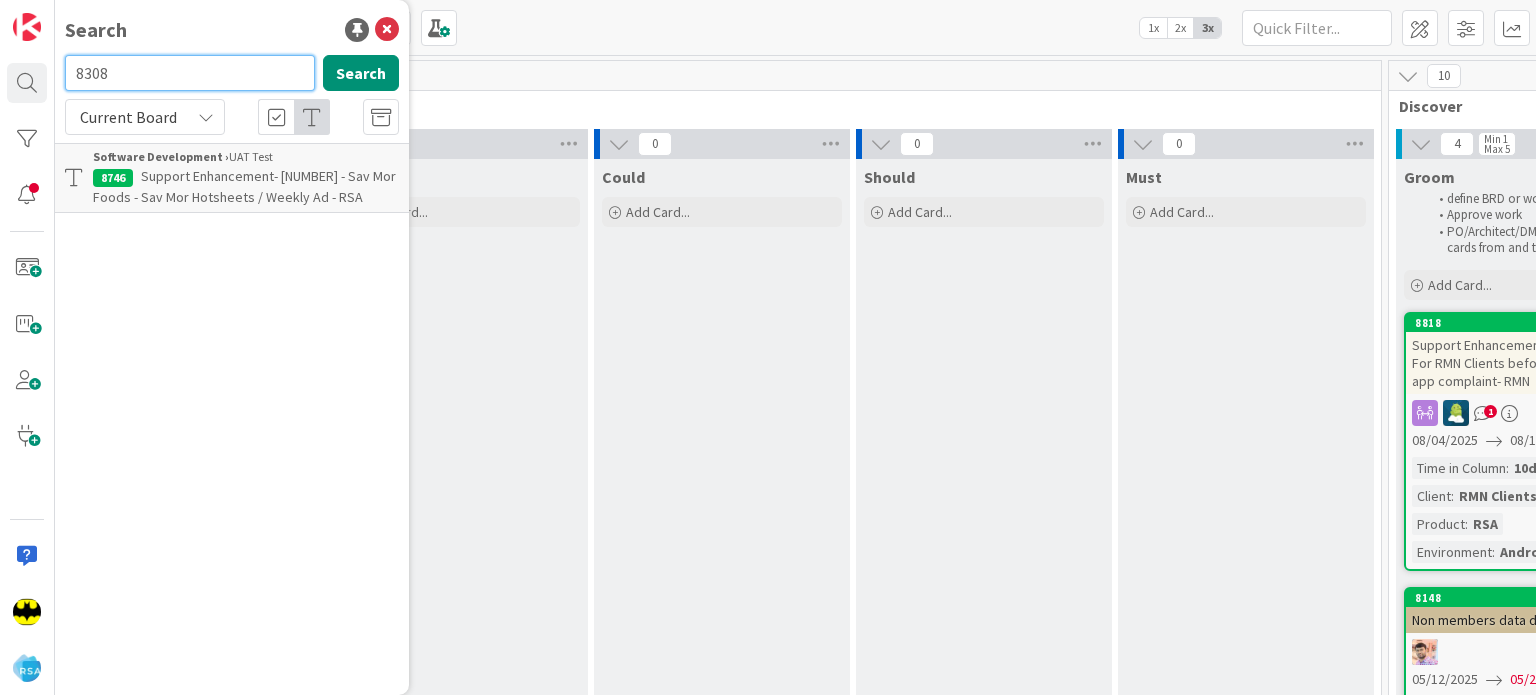 type on "8308" 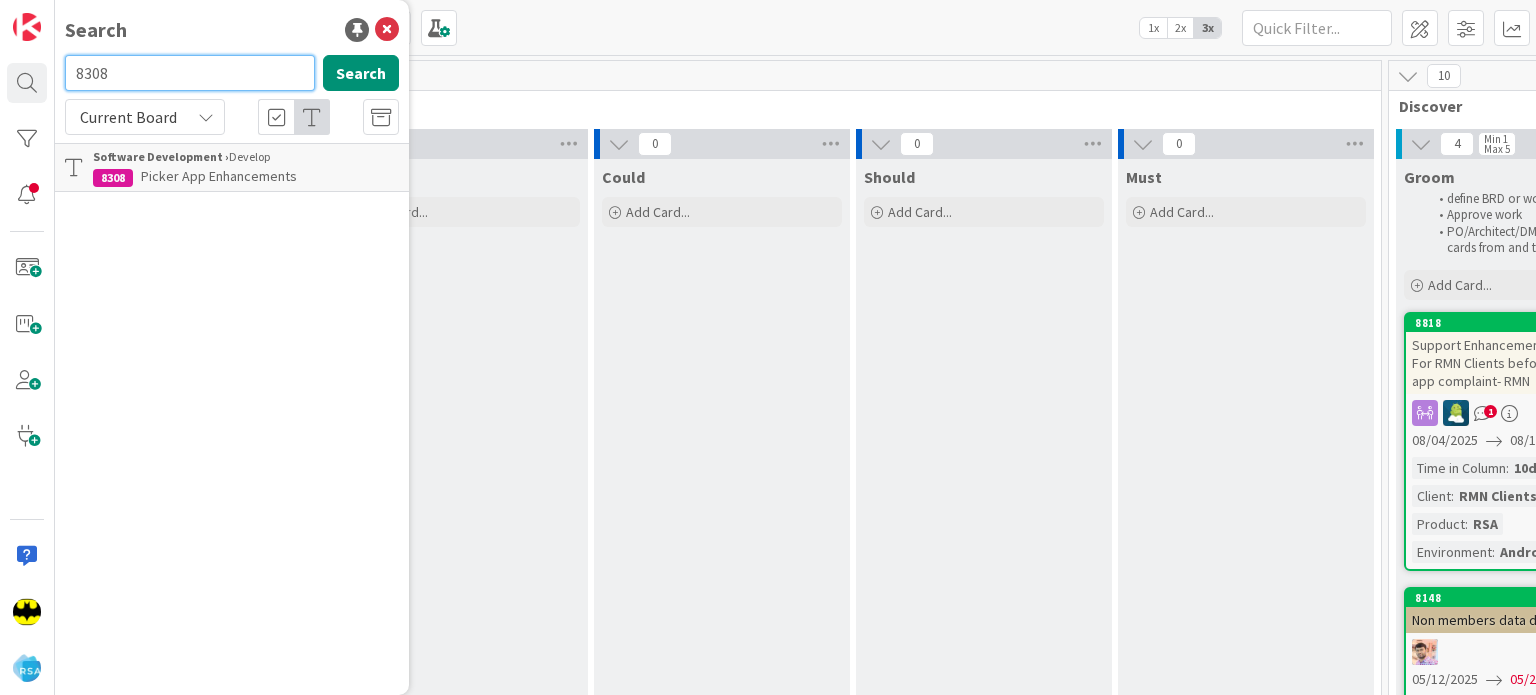 click on "8308" at bounding box center (190, 73) 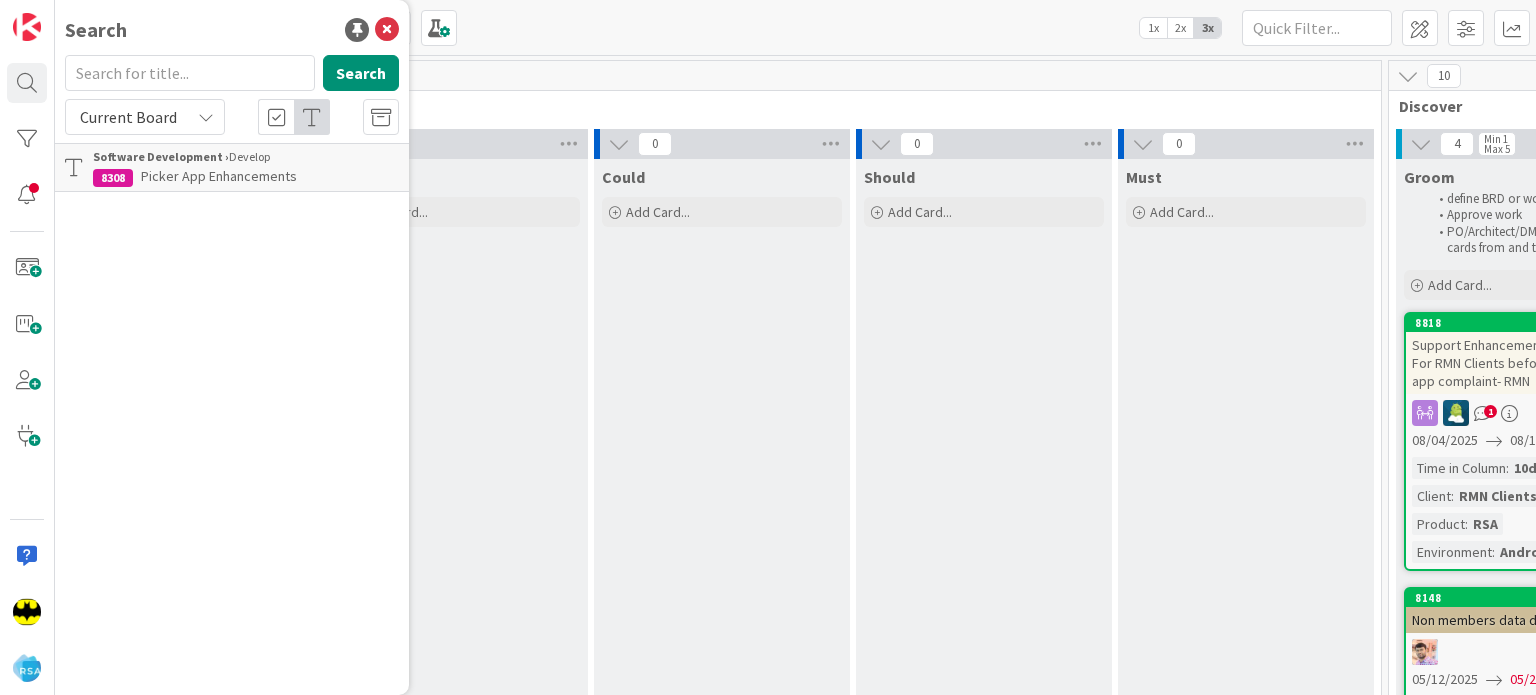 click on "Search" at bounding box center [232, 30] 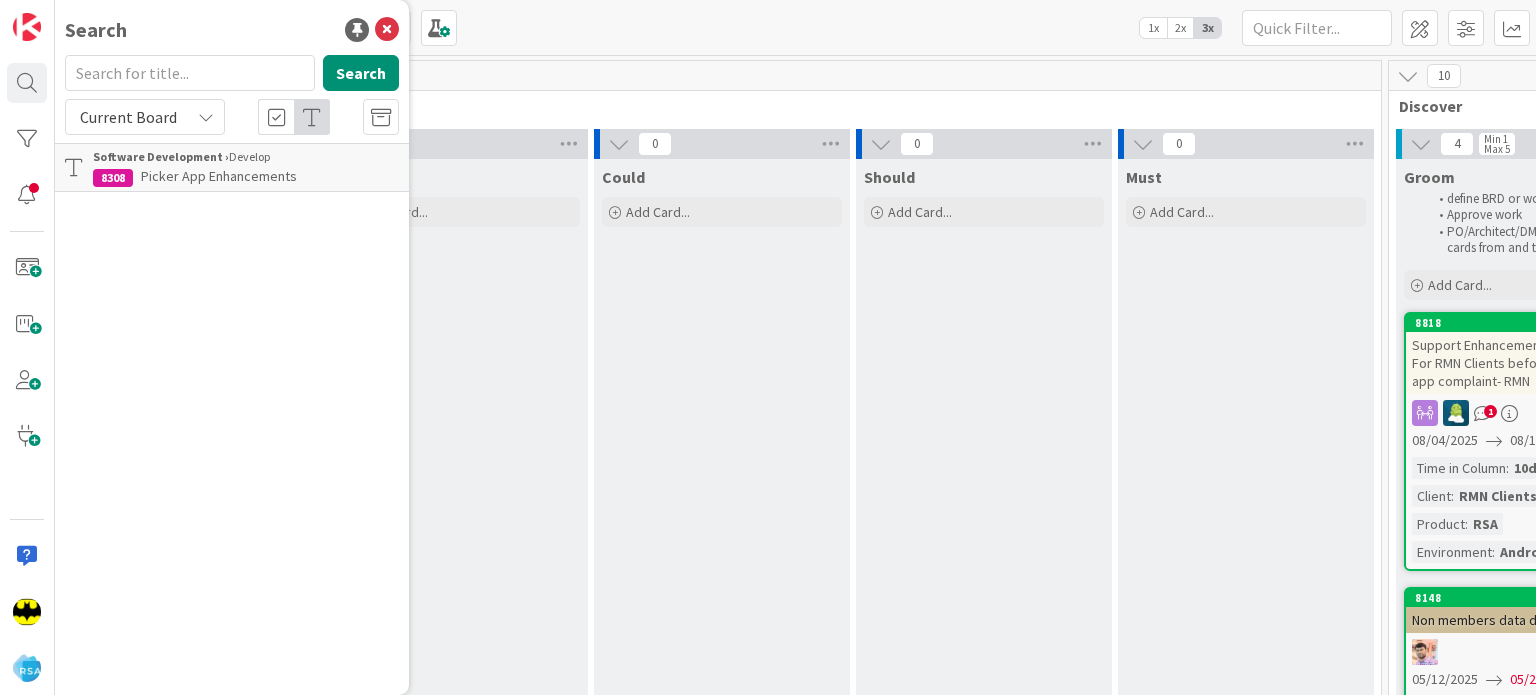 click on "Search Search Current Board Software Development ›  Develop [NUMBER] Picker App Enhancements" at bounding box center (232, 347) 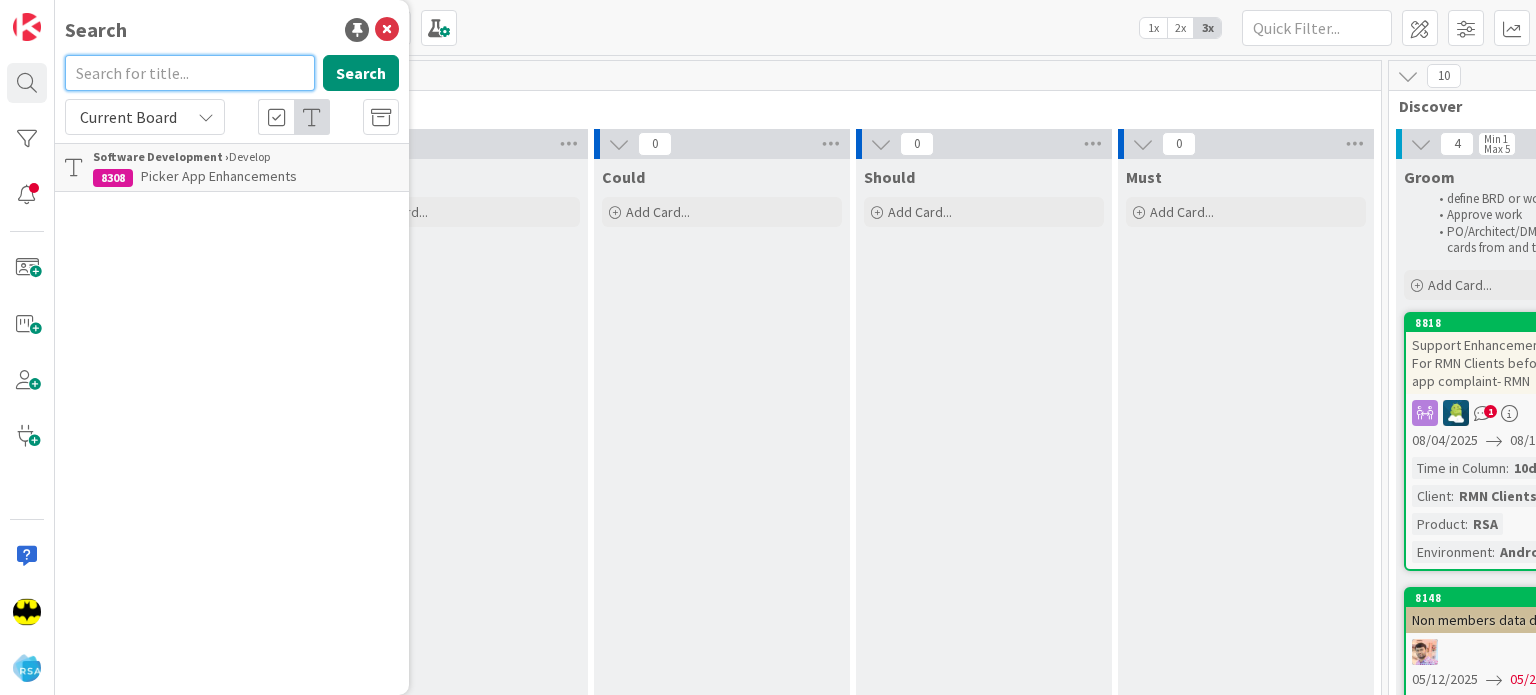 click at bounding box center (190, 73) 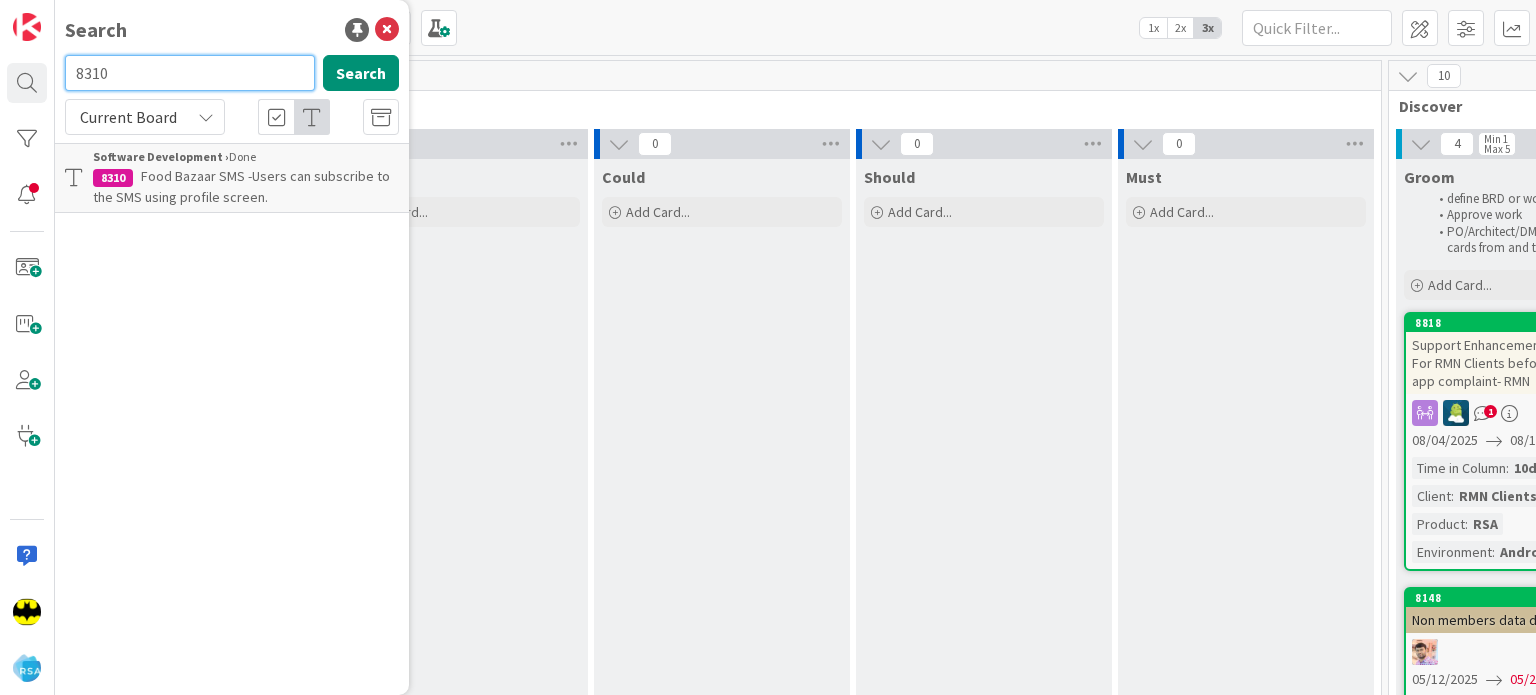 click on "8310" at bounding box center [190, 73] 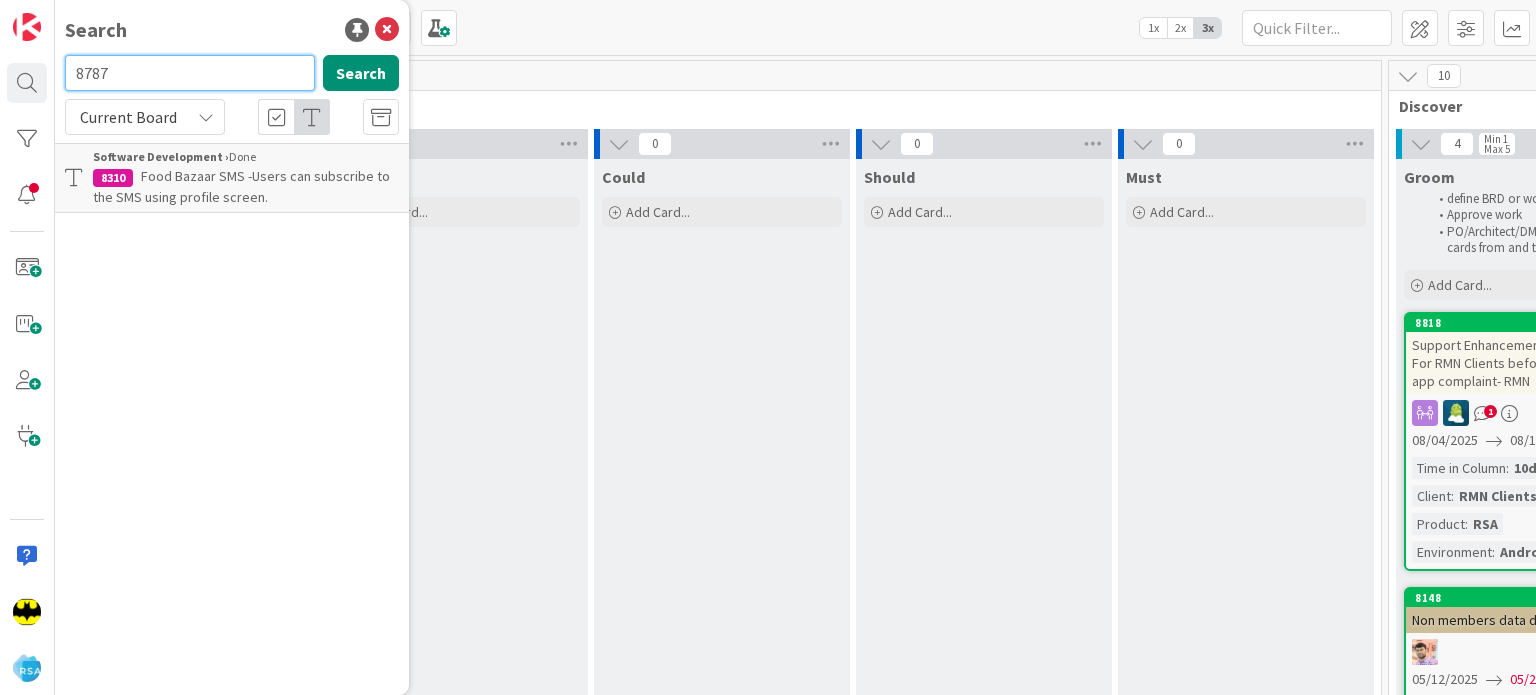 type on "8787" 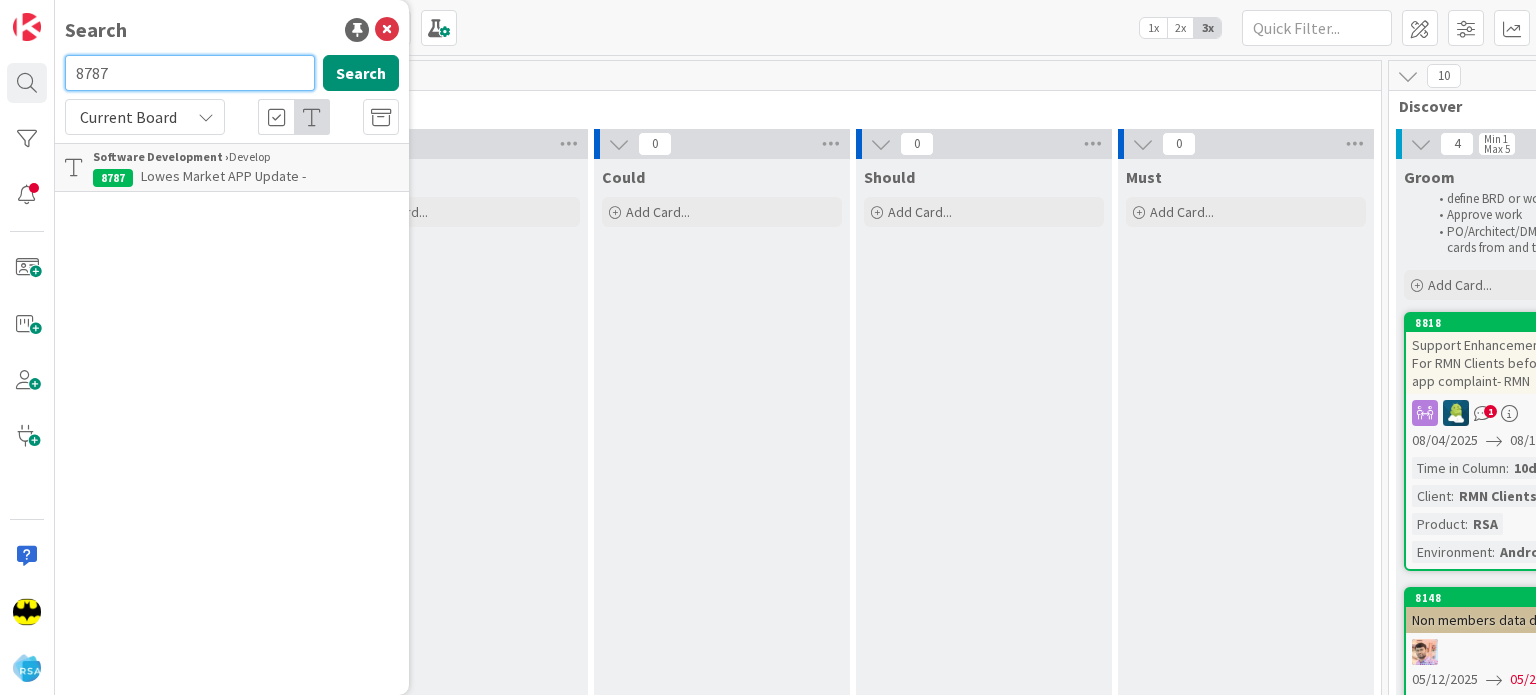 click on "8787" at bounding box center (190, 73) 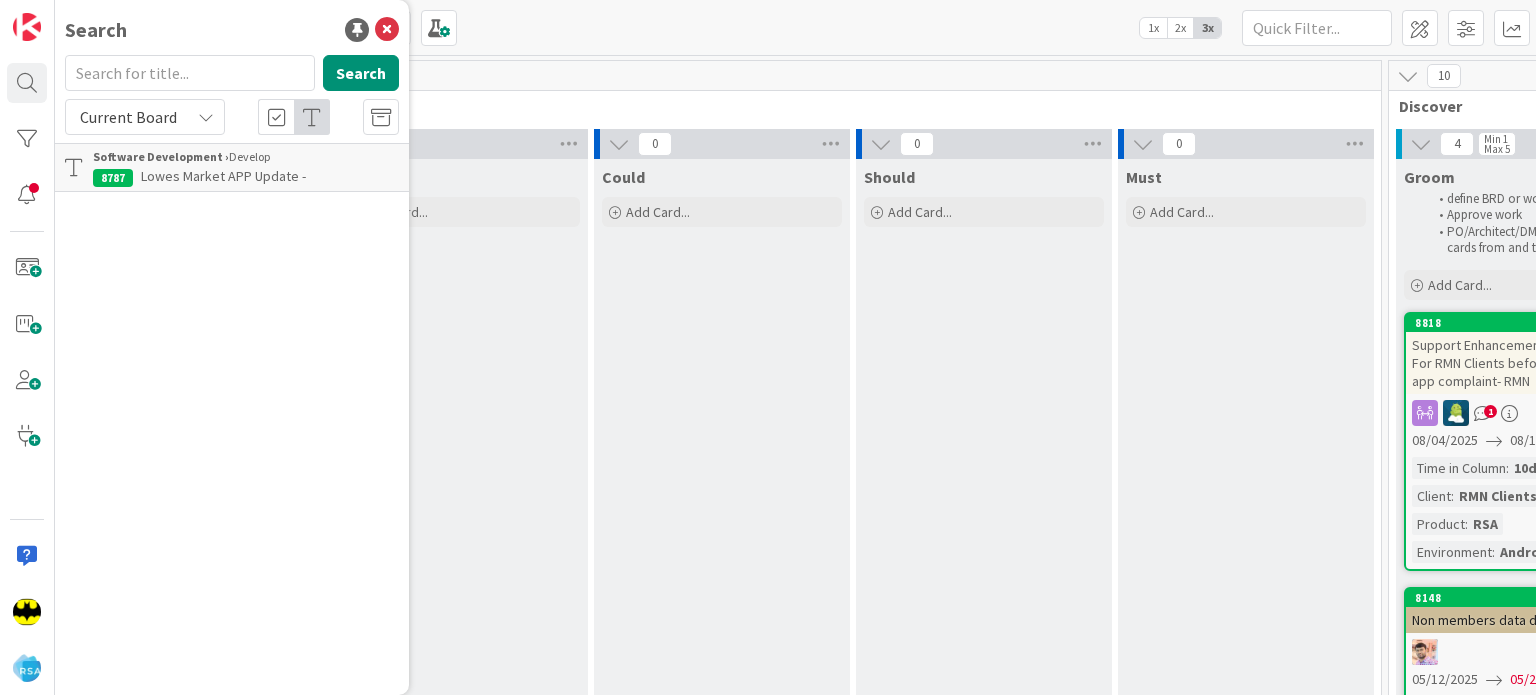click on "Search" at bounding box center (232, 30) 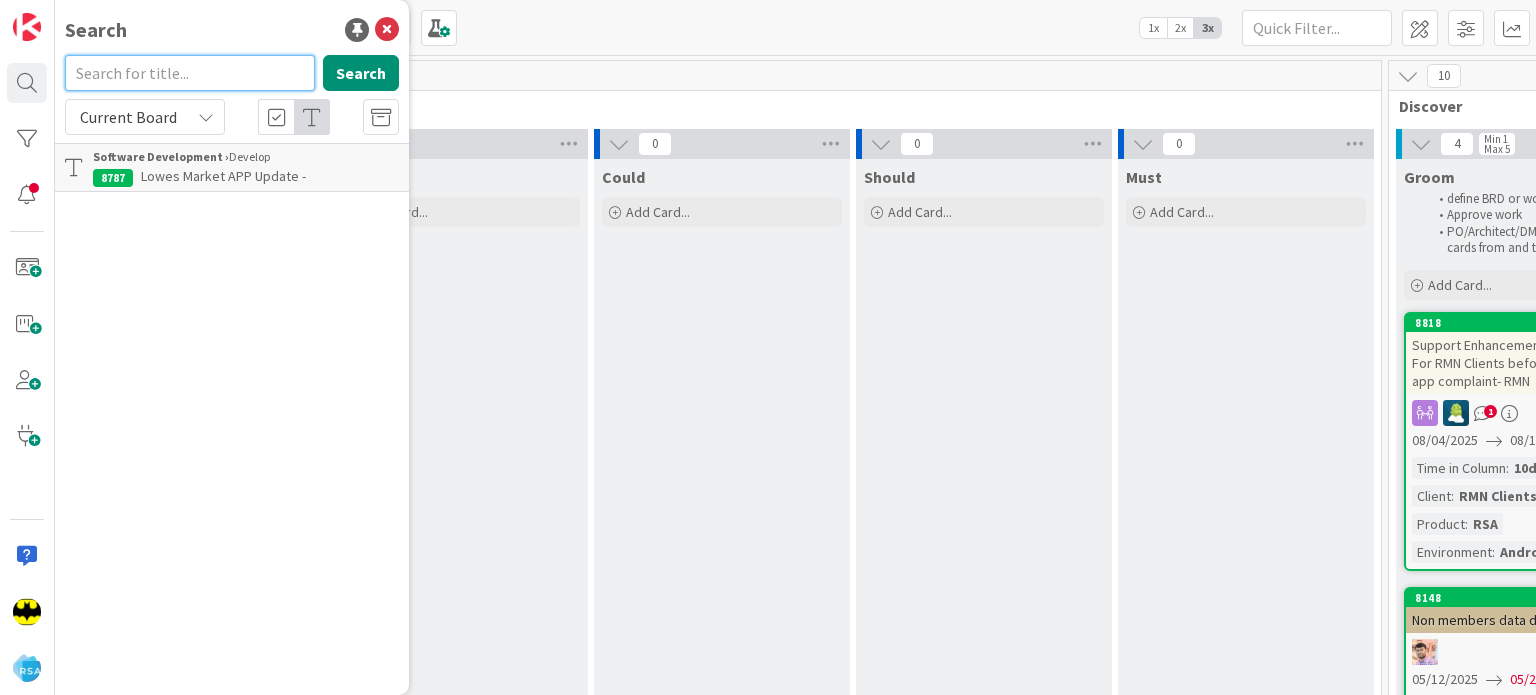 click at bounding box center [190, 73] 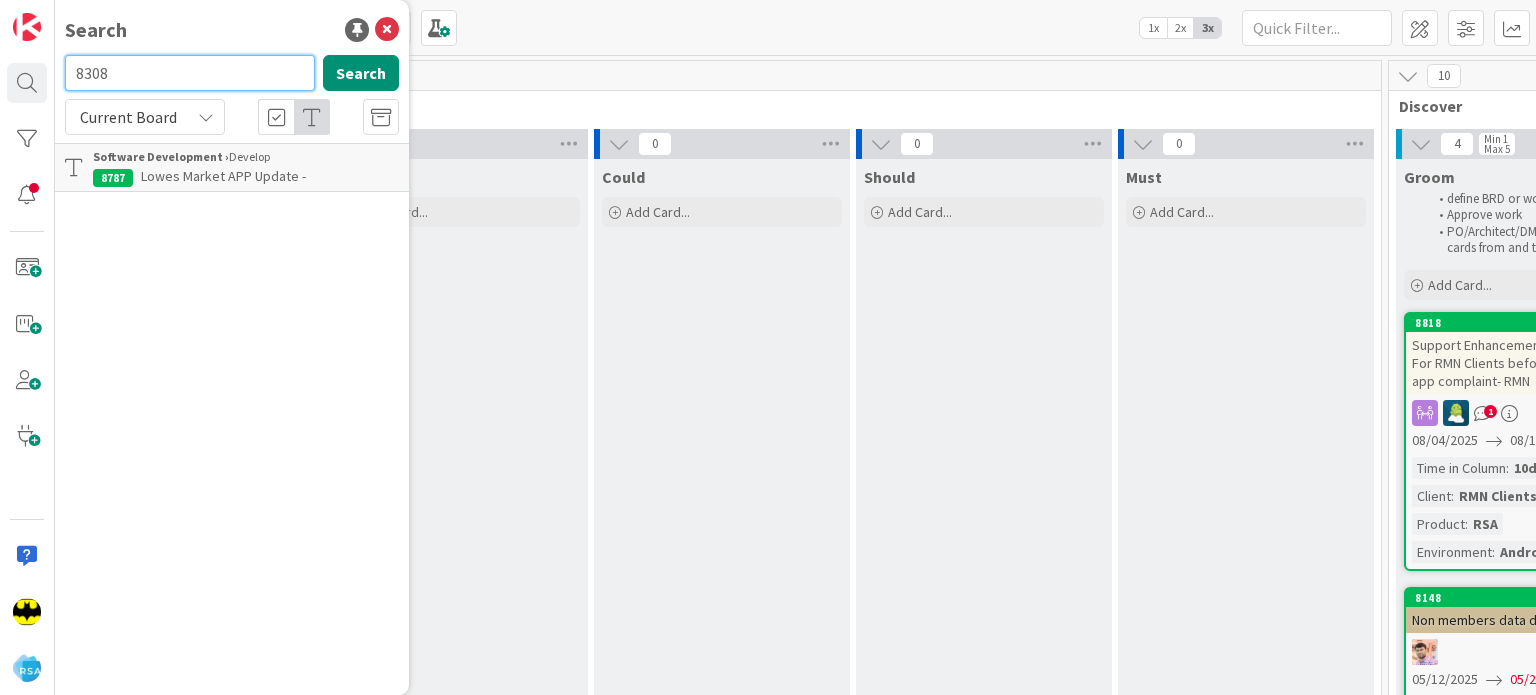 type on "8308" 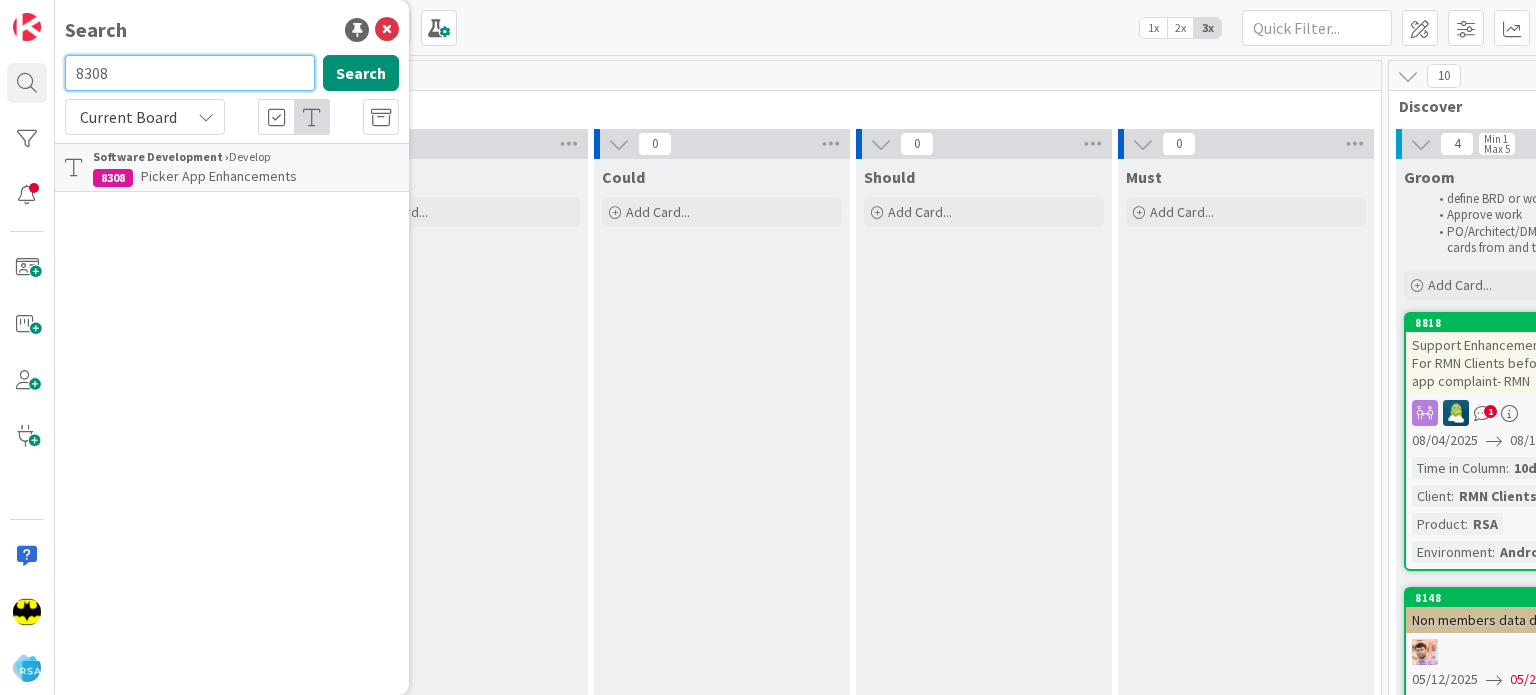 click on "8308" at bounding box center (190, 73) 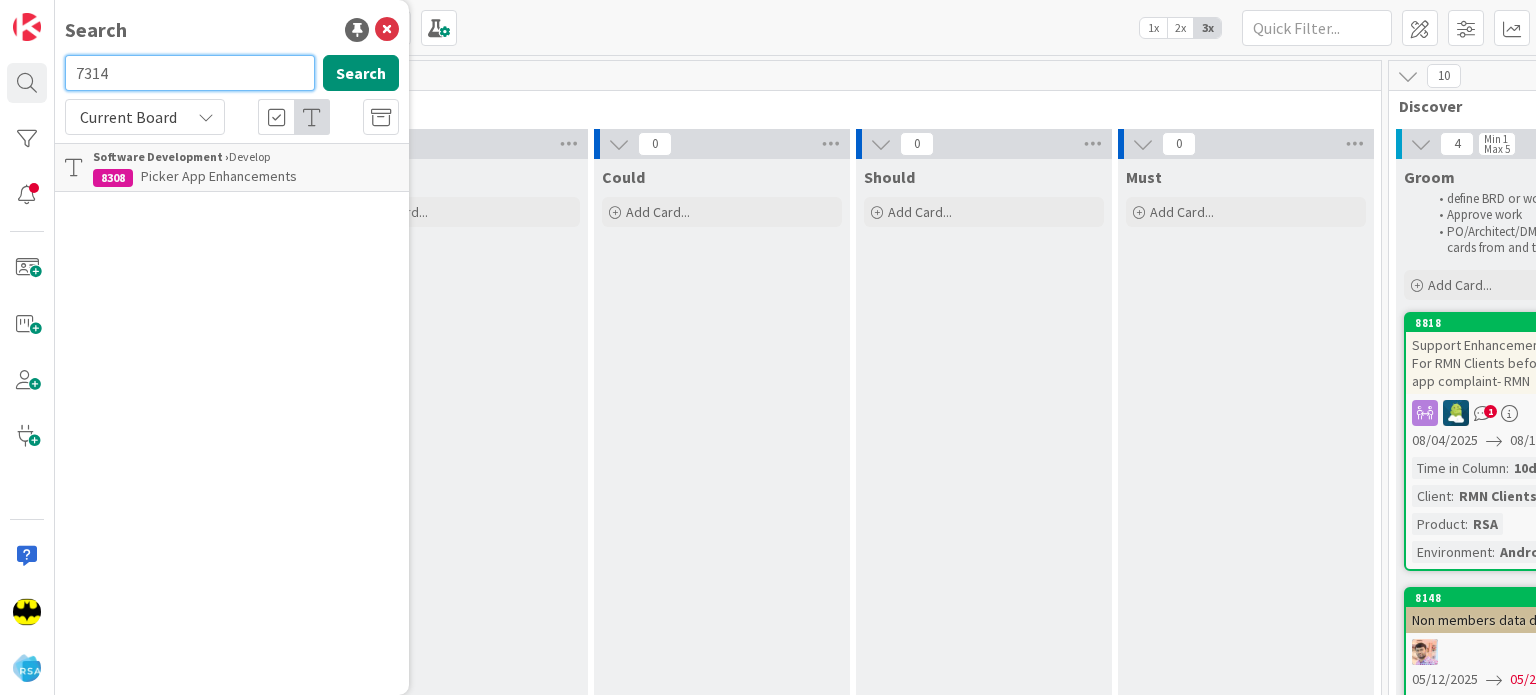 type on "7314" 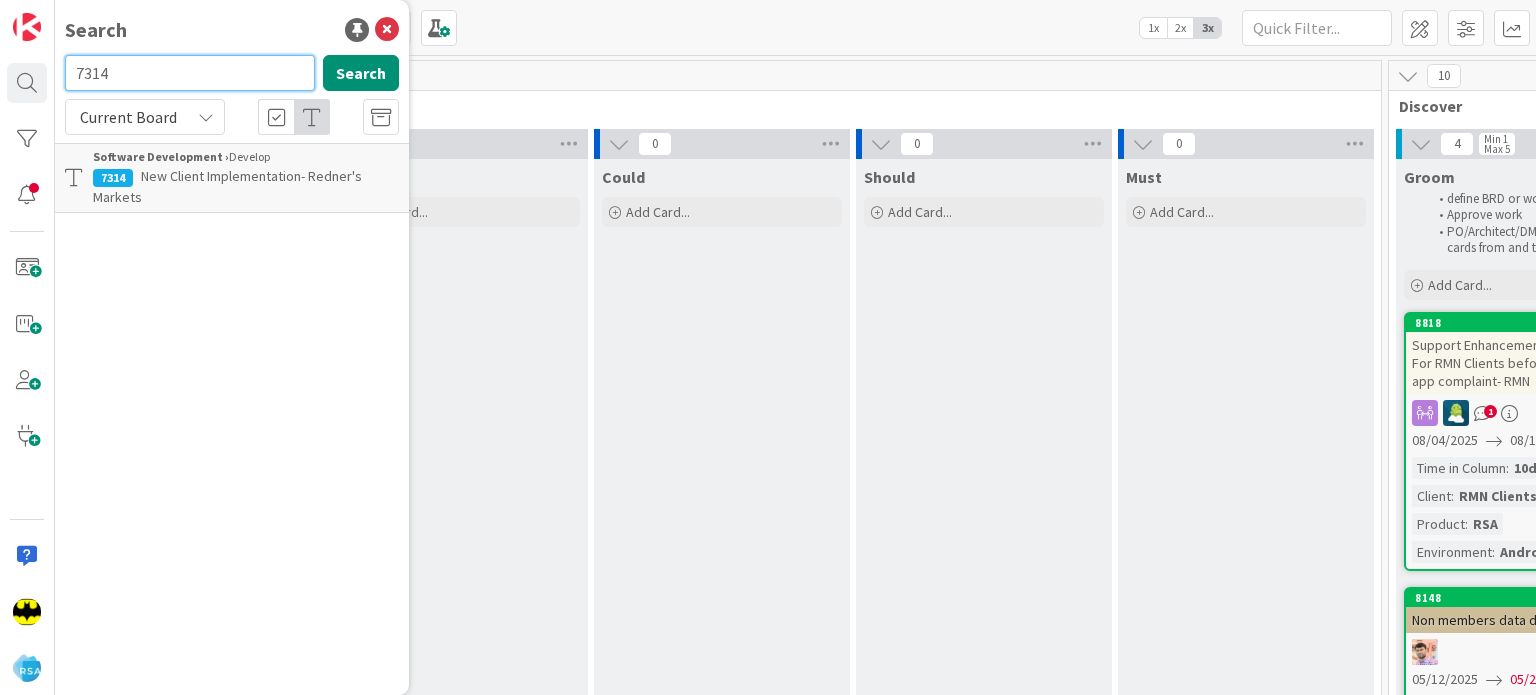 click on "7314" at bounding box center (190, 73) 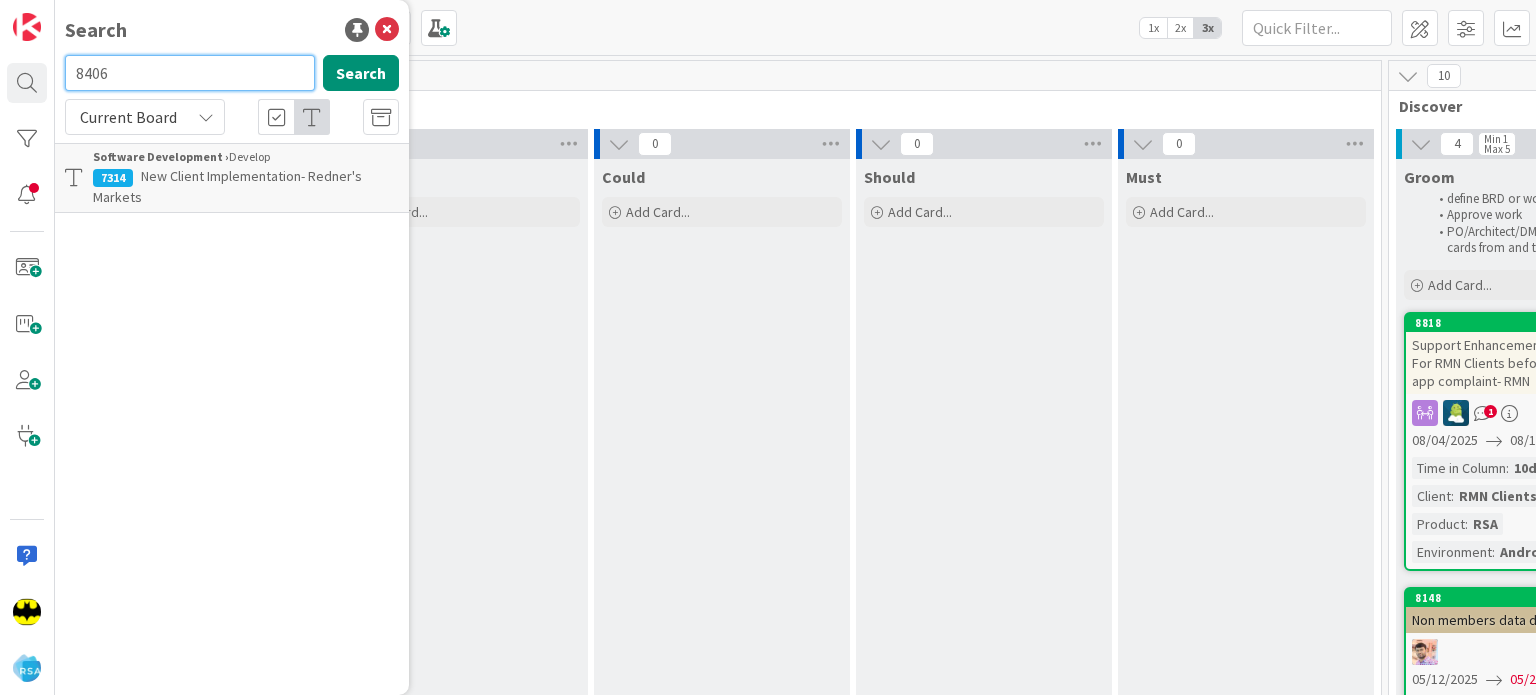type on "8406" 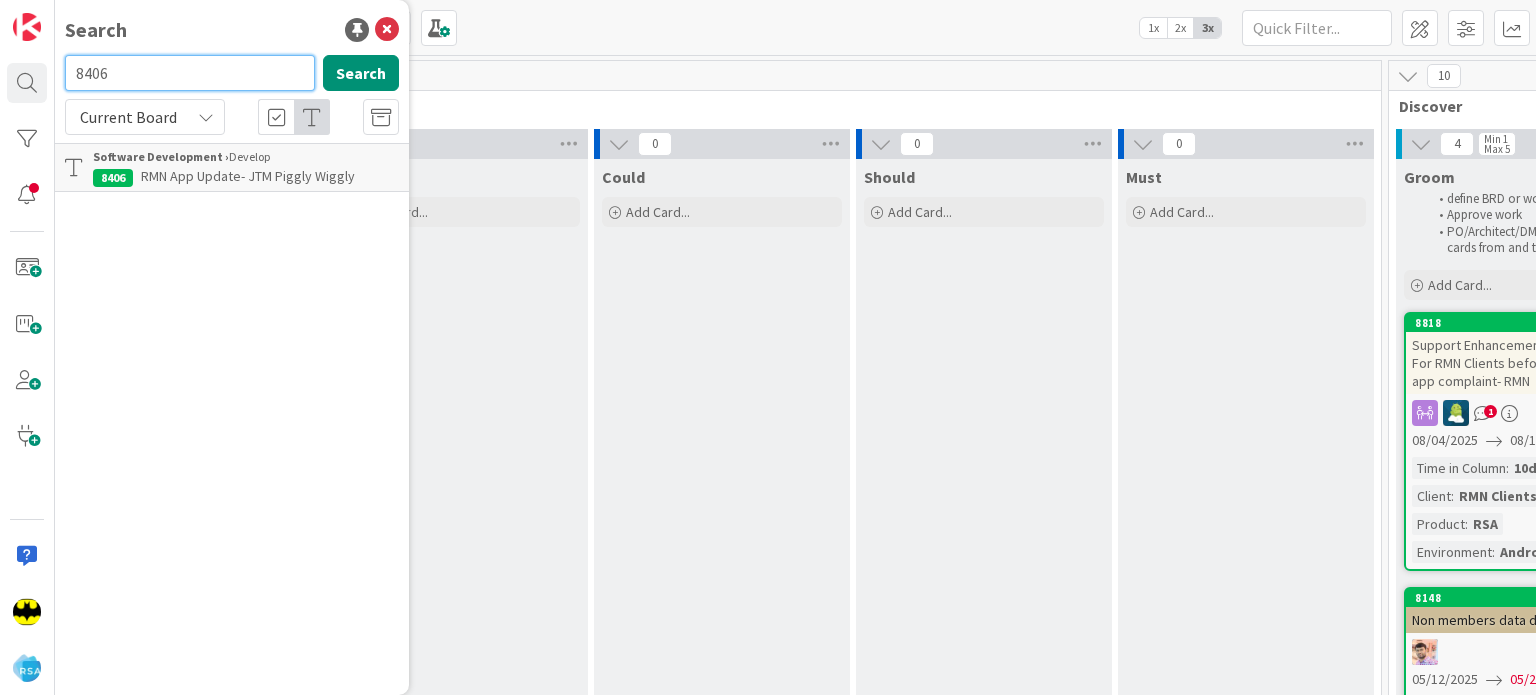 click on "8406" at bounding box center [190, 73] 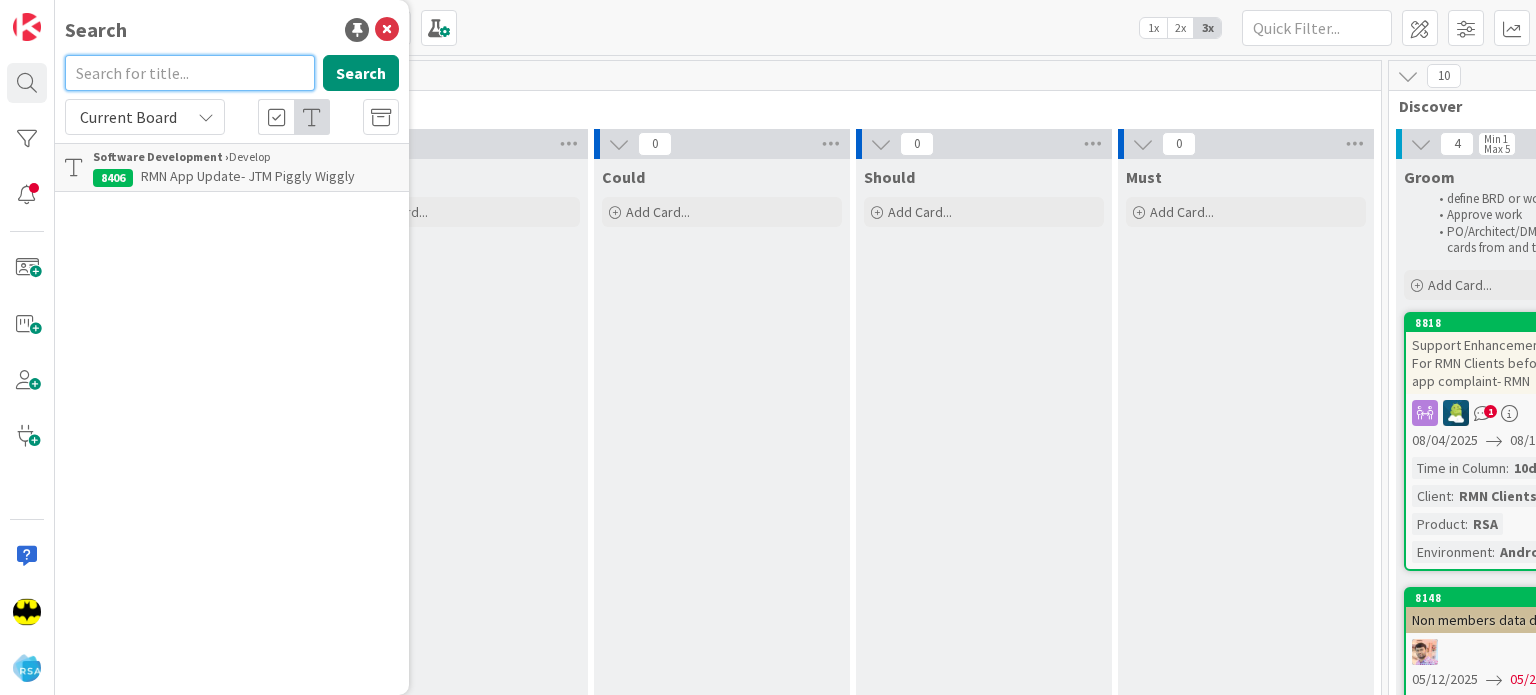 type 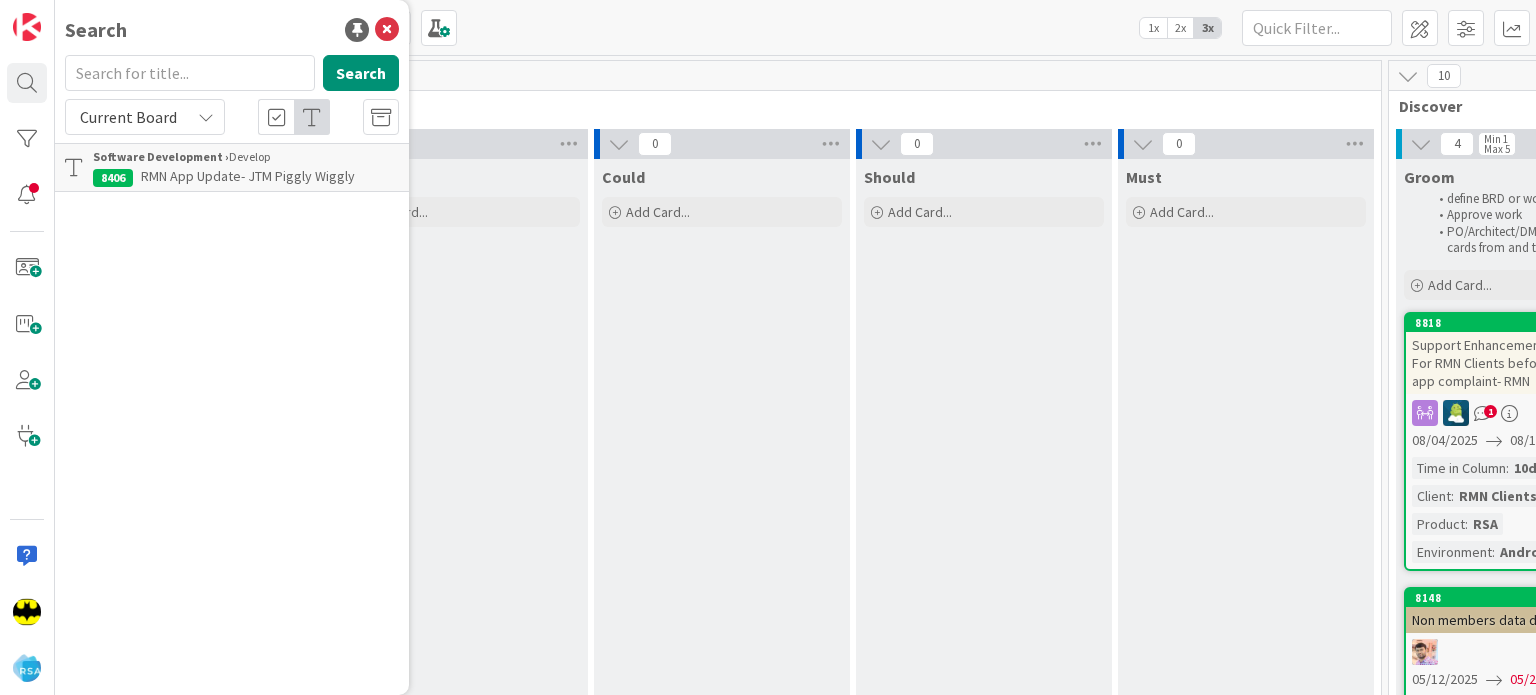 click on "Search" at bounding box center (232, 30) 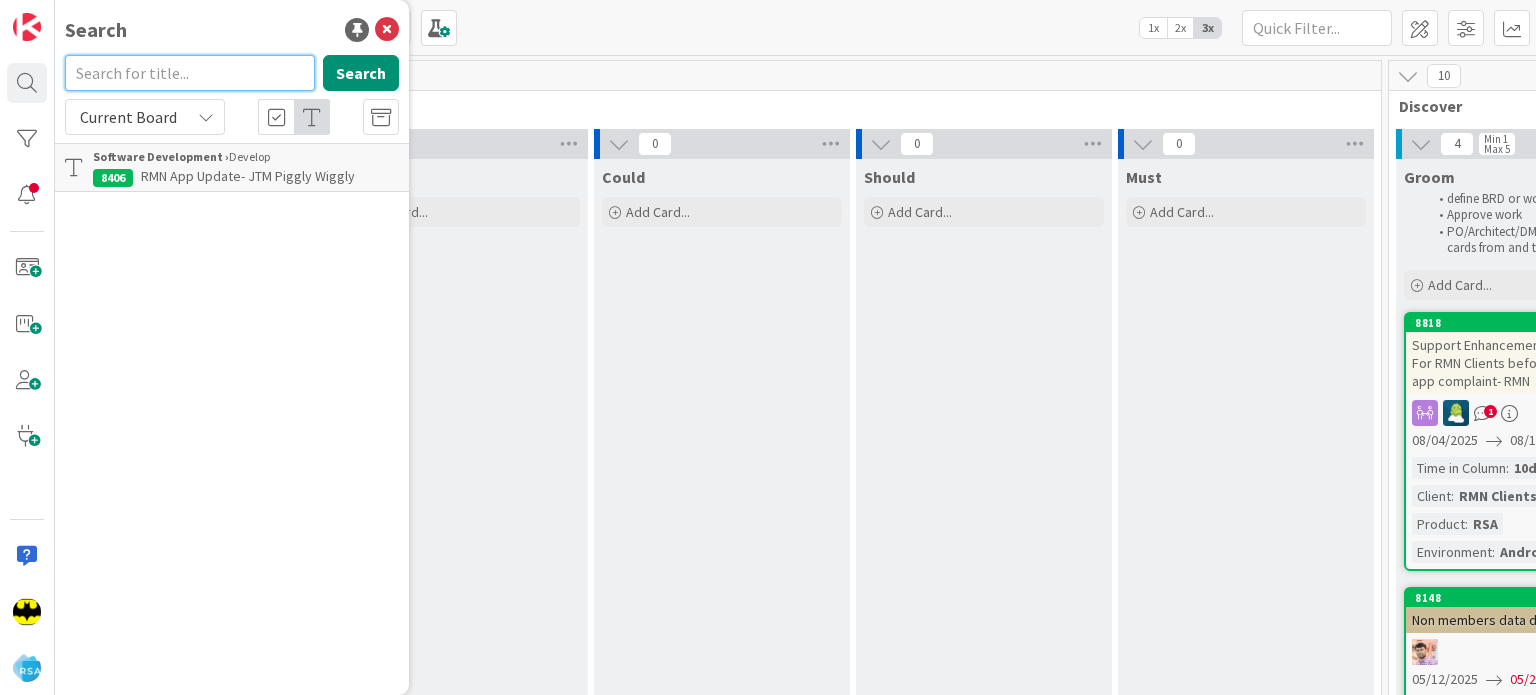 click at bounding box center [190, 73] 